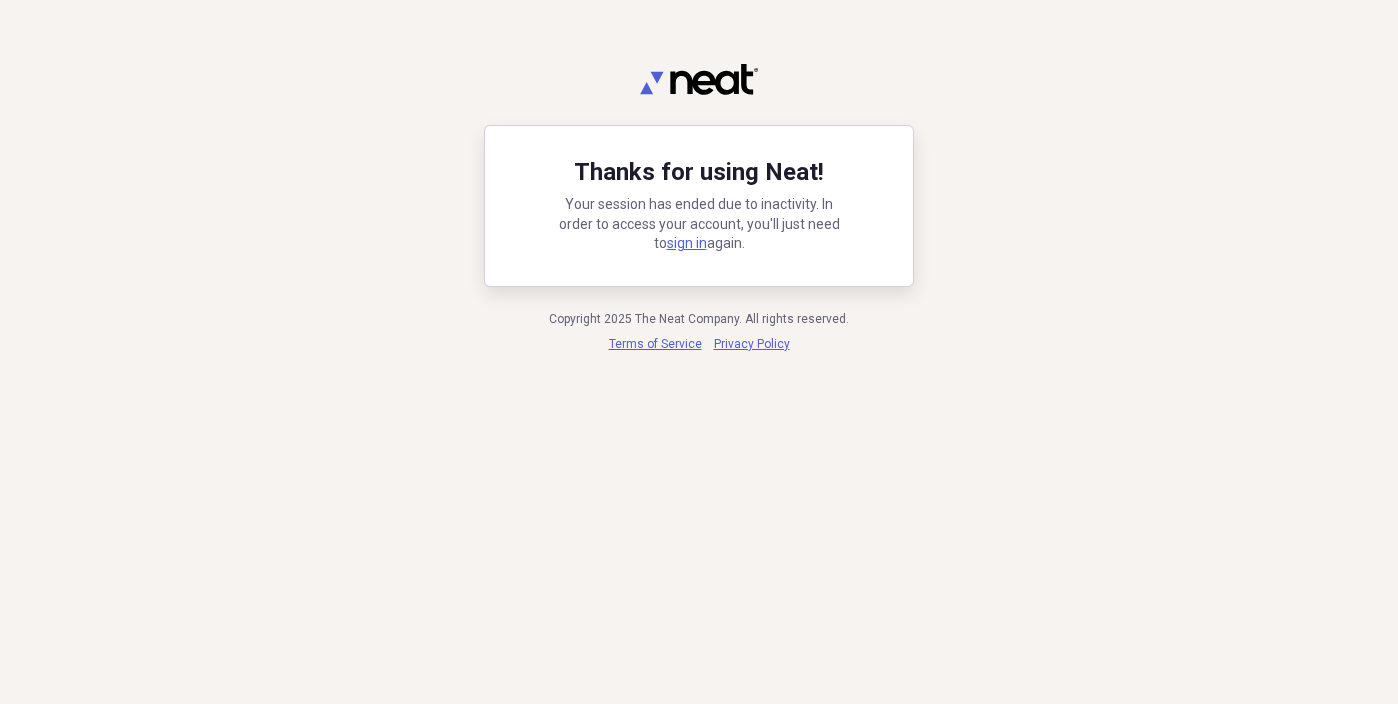 scroll, scrollTop: 0, scrollLeft: 0, axis: both 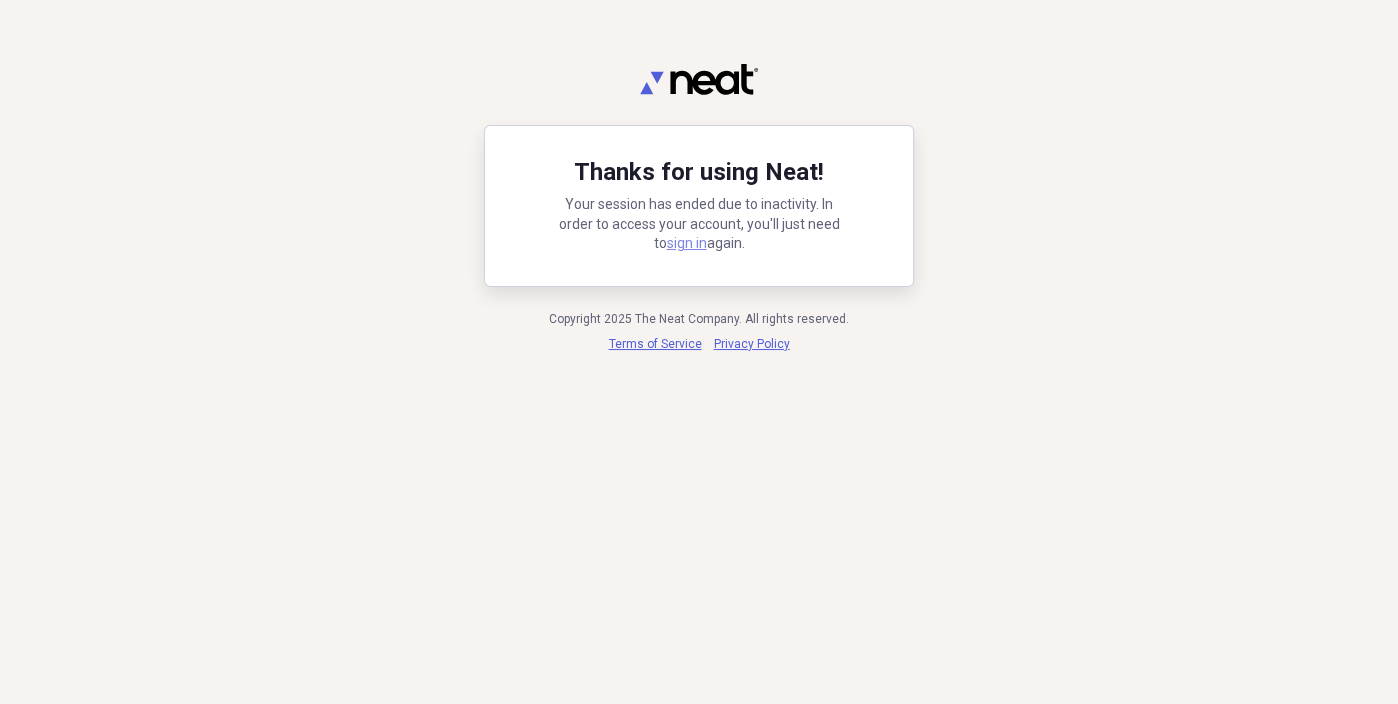 click on "sign in" at bounding box center [687, 243] 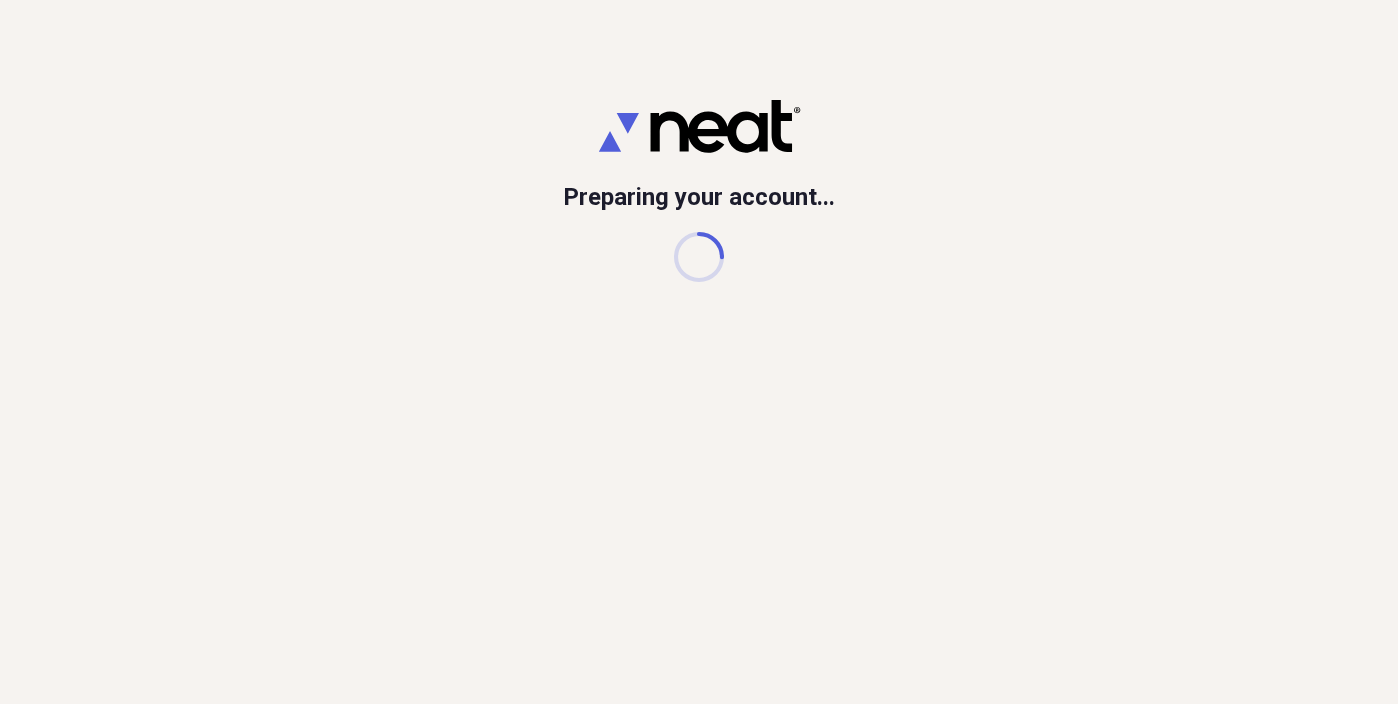 scroll, scrollTop: 0, scrollLeft: 0, axis: both 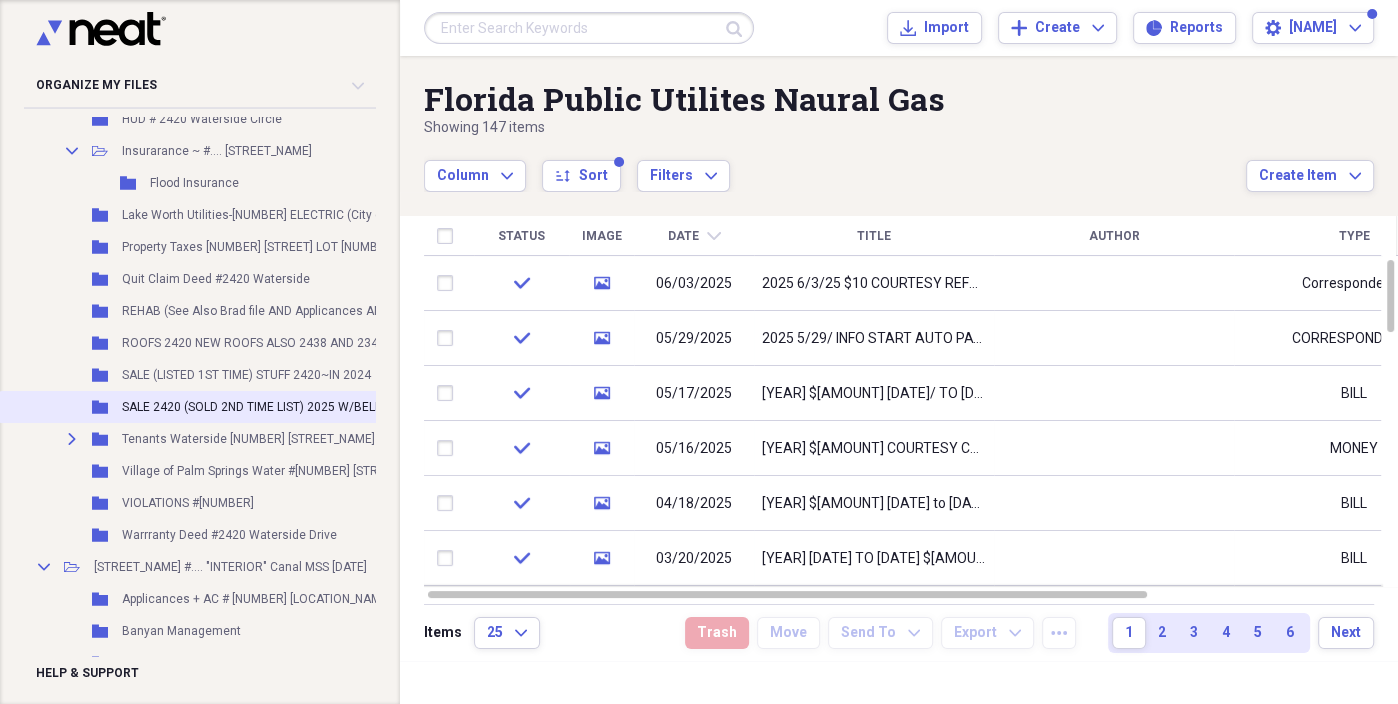 click on "SALE 2420 (SOLD 2ND TIME LIST) 2025 W/BELLAGGIO + JANET MELAMED~LIST 3/7/2025" at bounding box center [367, 407] 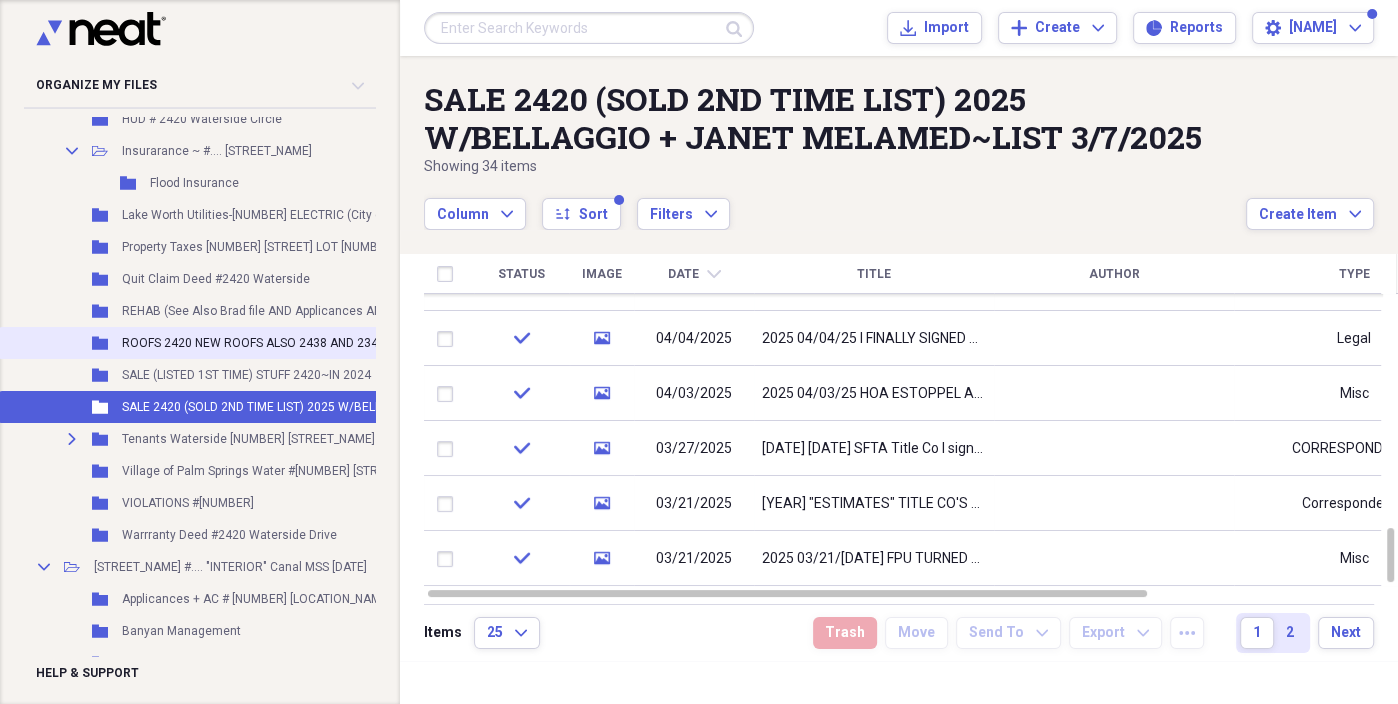scroll, scrollTop: 26151, scrollLeft: 0, axis: vertical 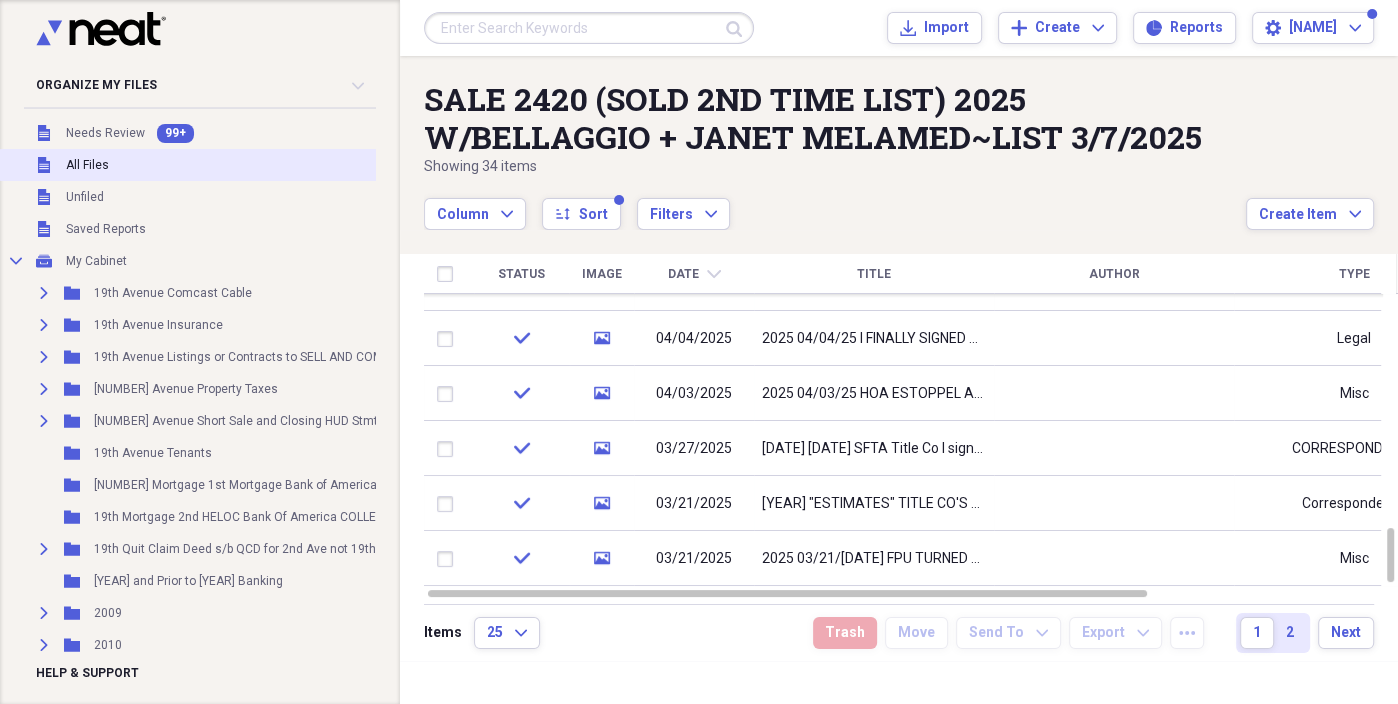 click on "All Files" at bounding box center [87, 165] 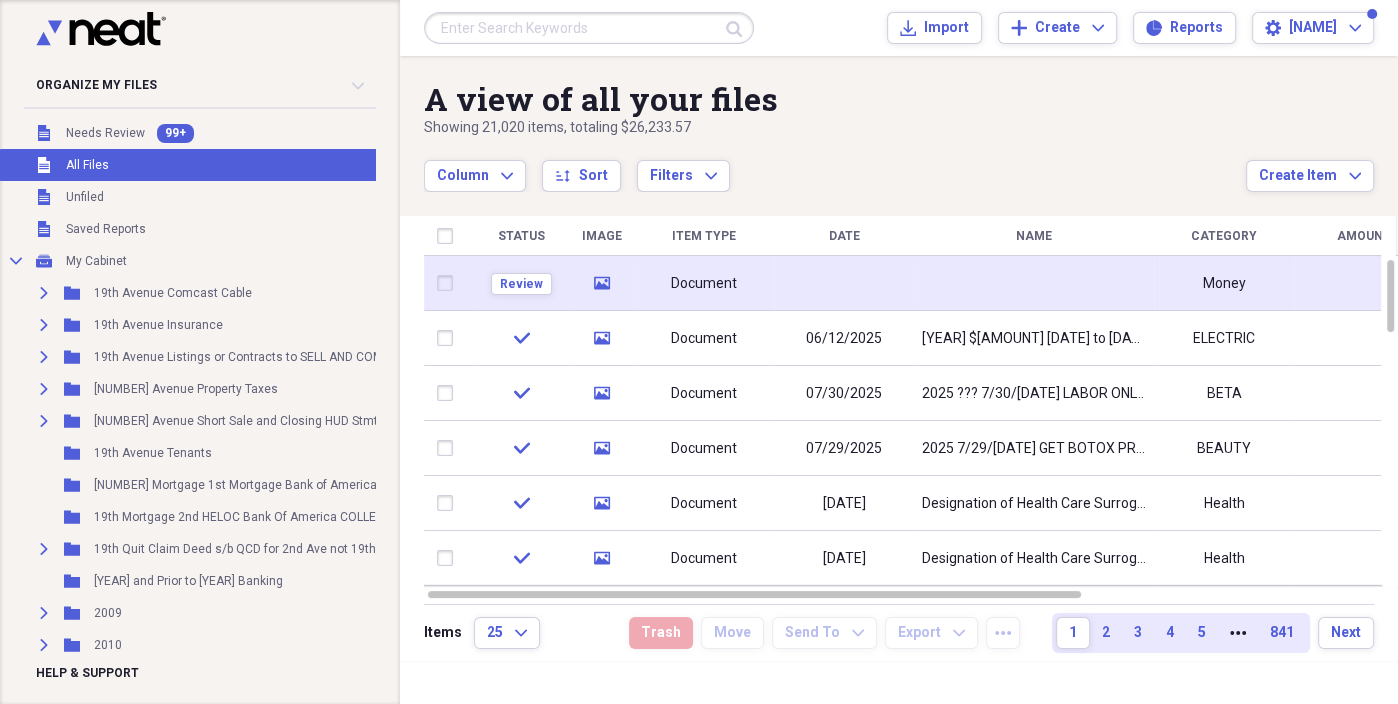 click at bounding box center (844, 283) 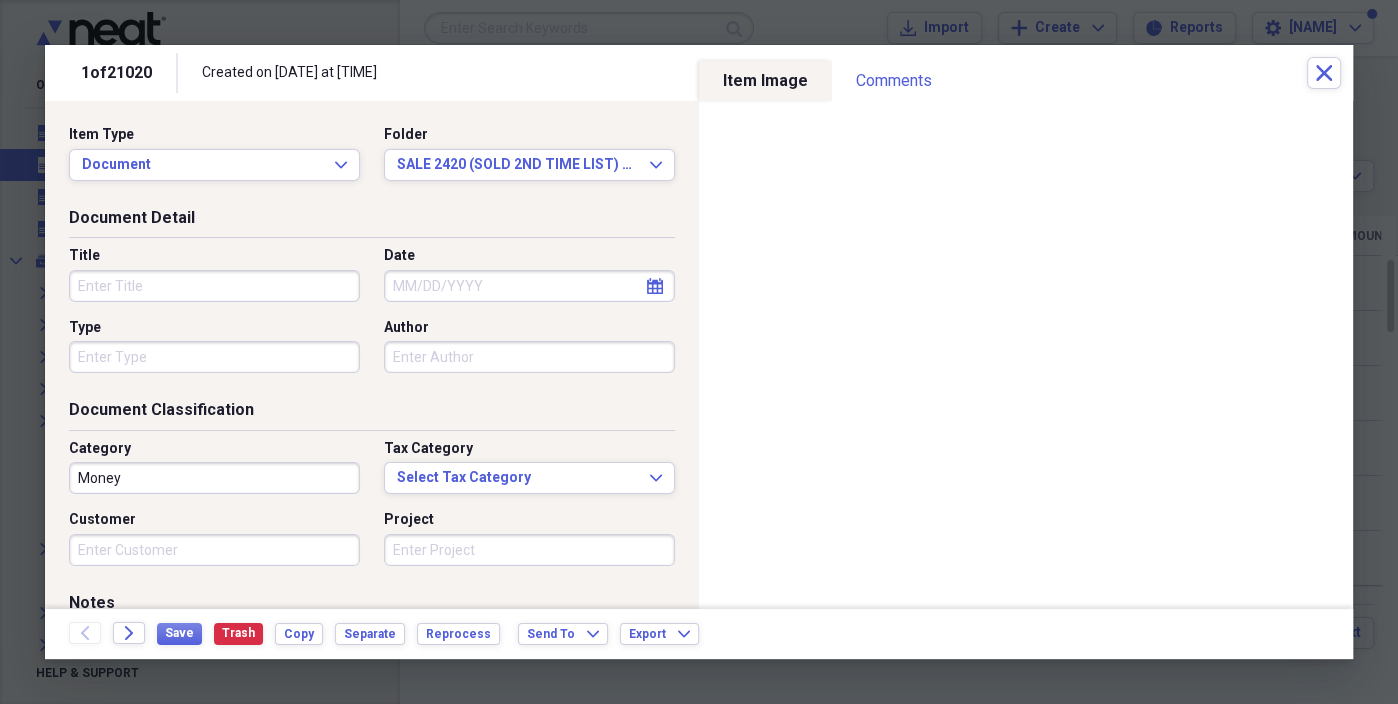 click 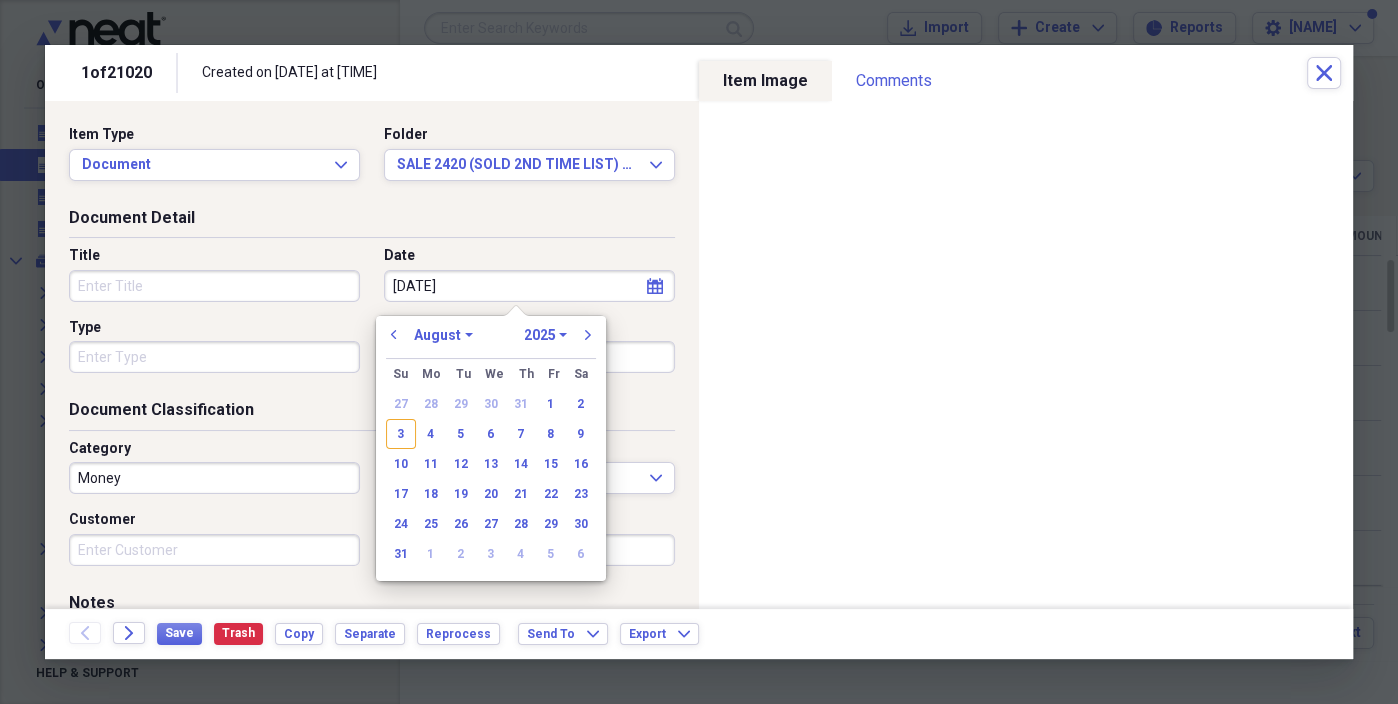 type on "04/14/25" 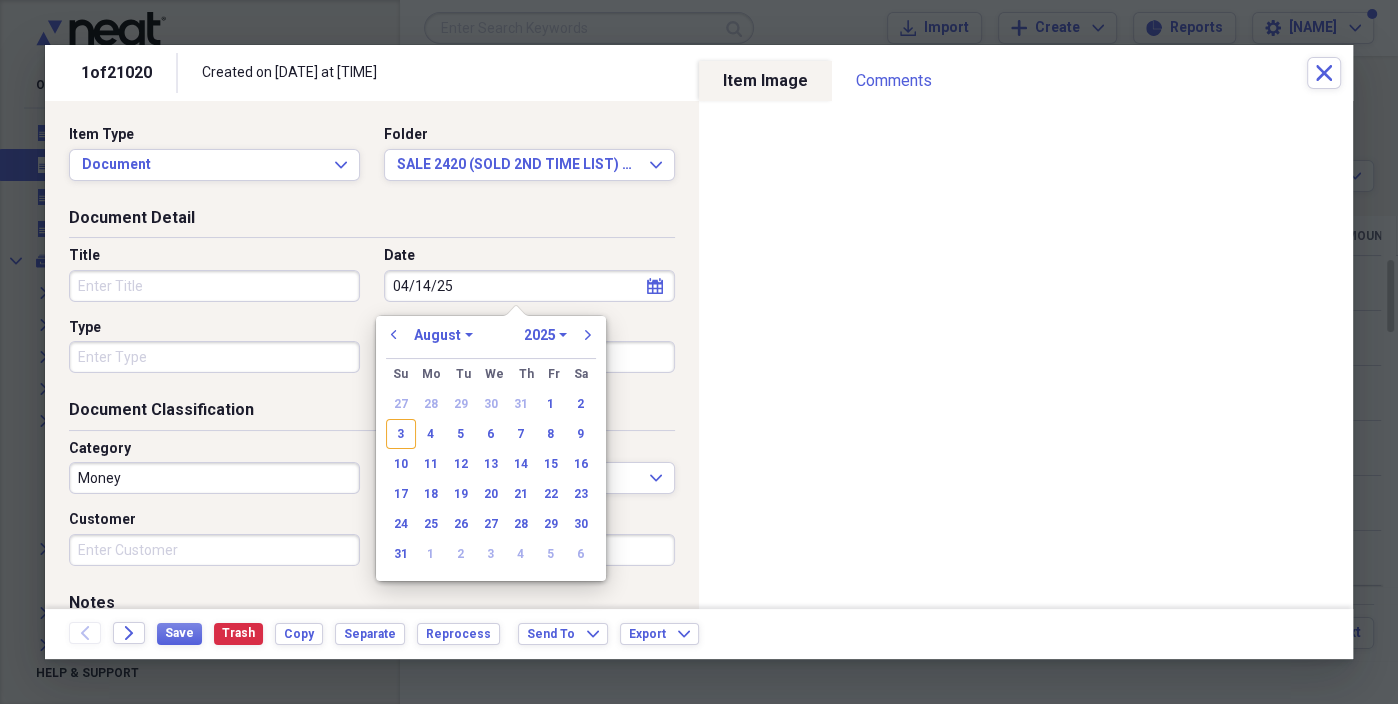 select on "3" 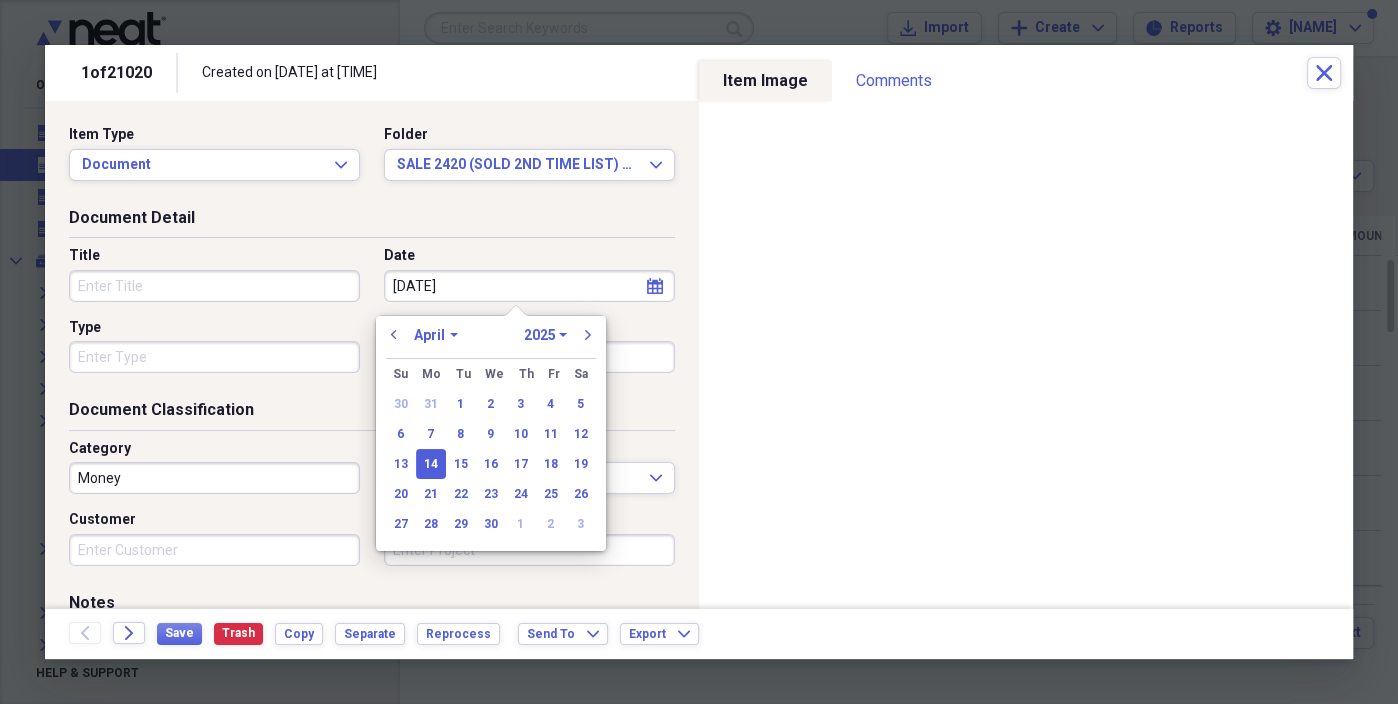 type on "04/14/20" 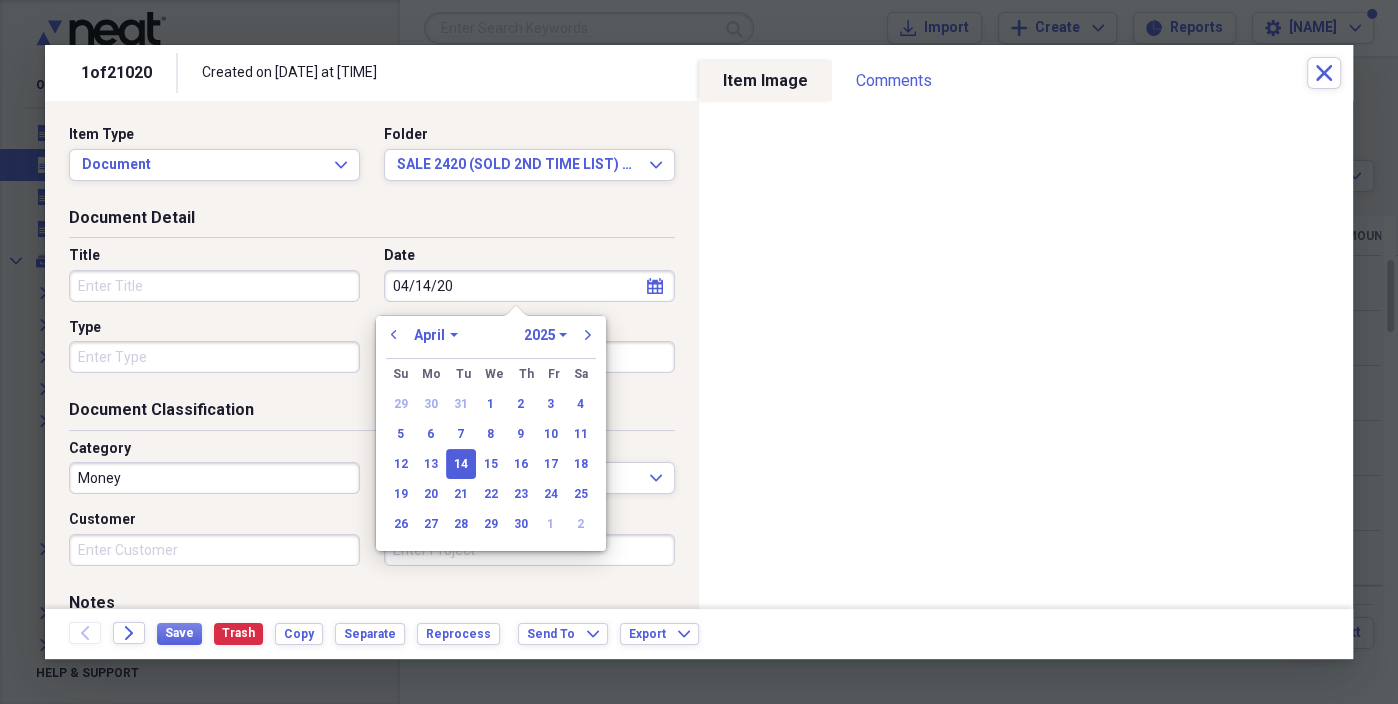 select on "2020" 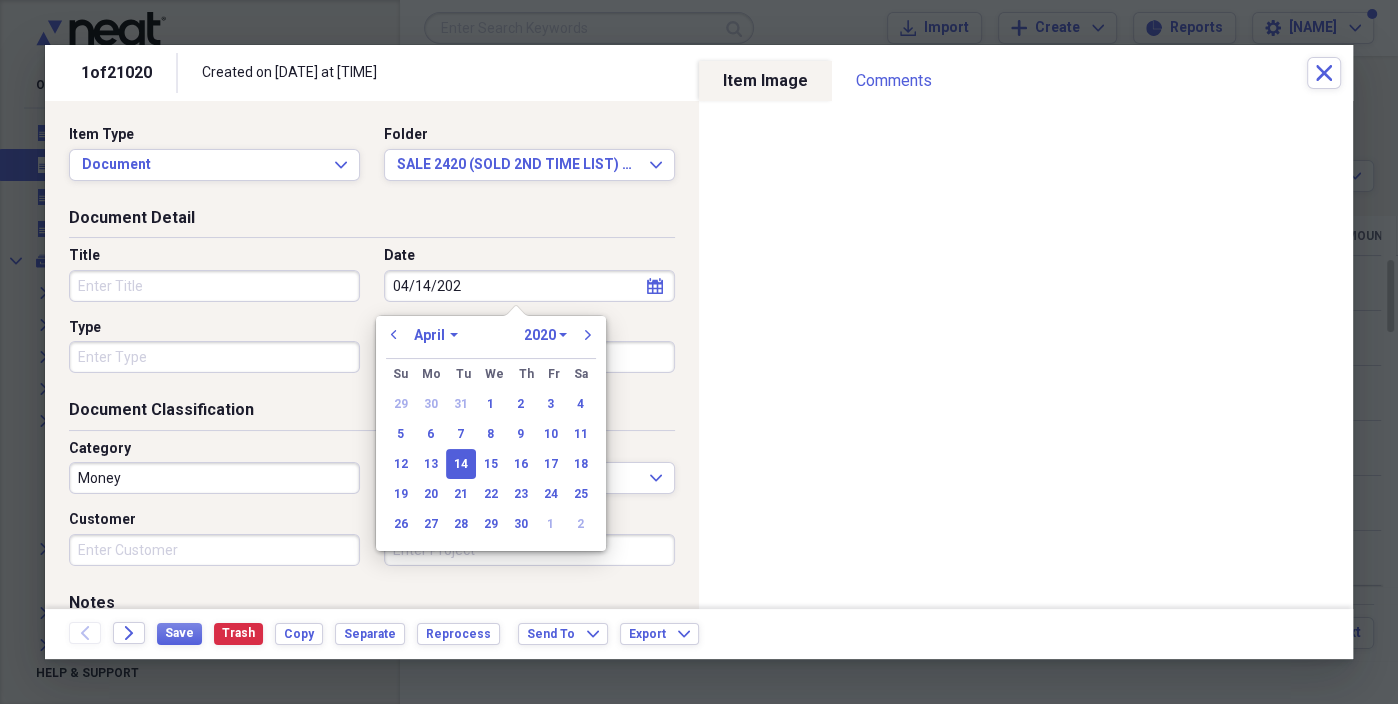 type on "04/14/2025" 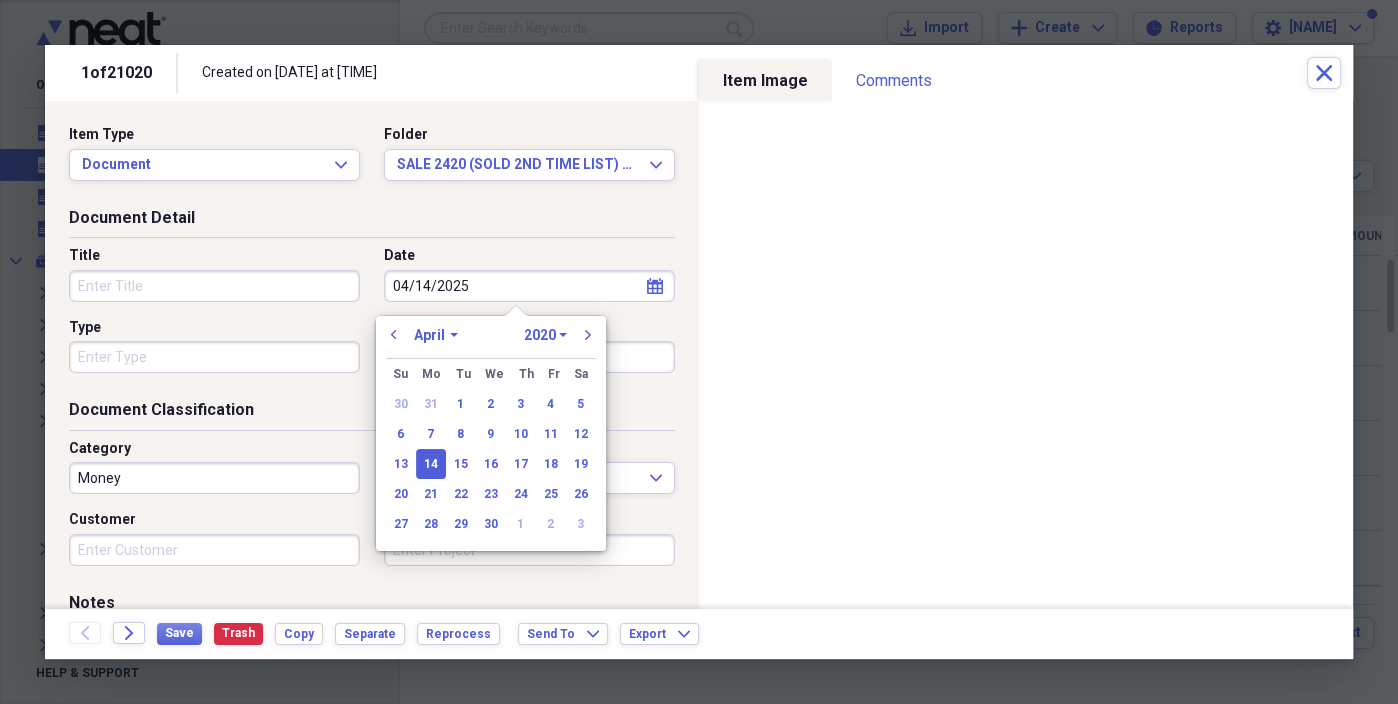 select on "2025" 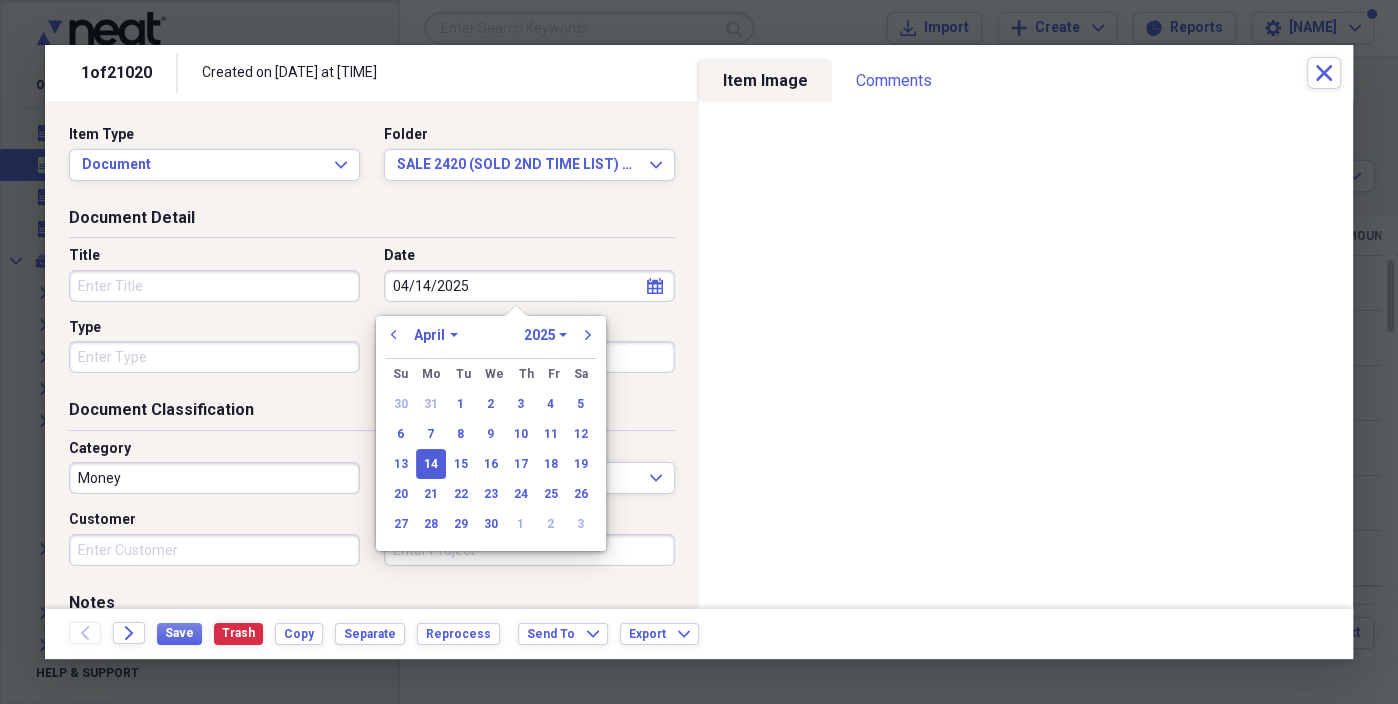 type on "04/14/2025" 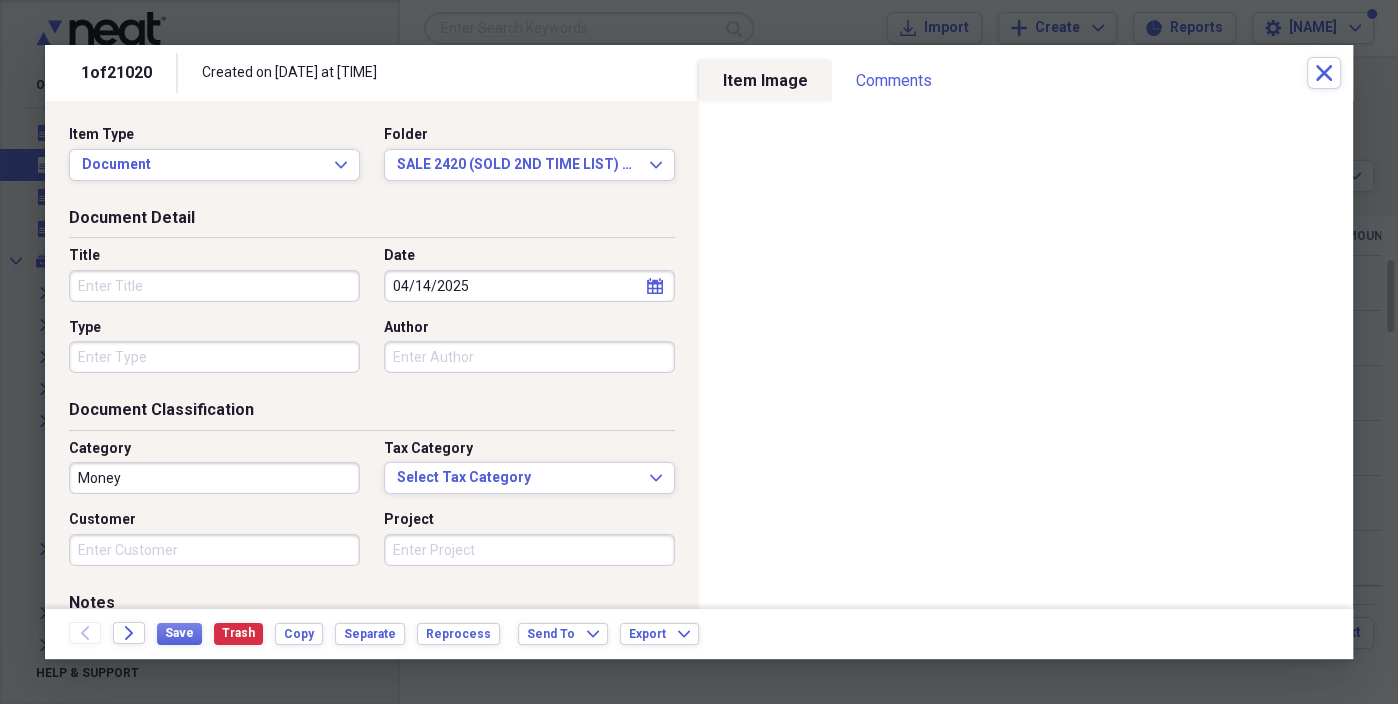 click on "Title" at bounding box center [214, 286] 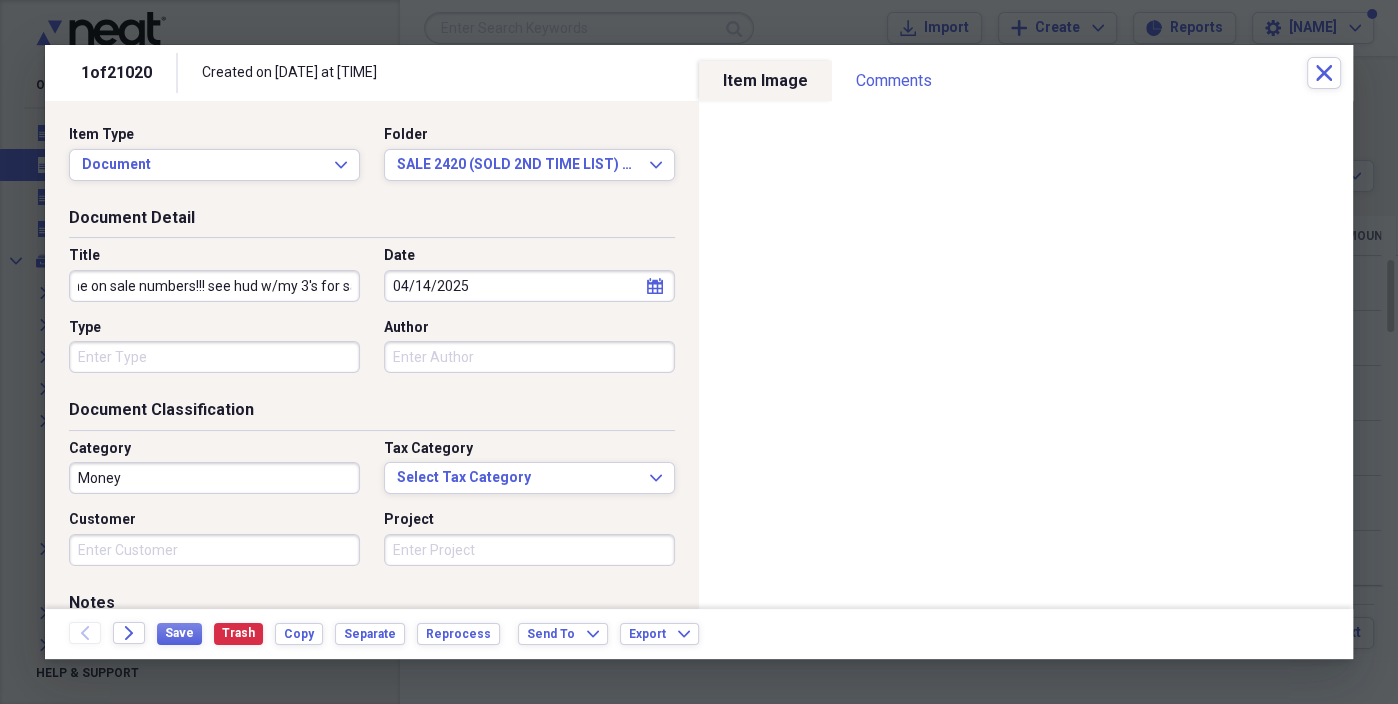 scroll, scrollTop: 0, scrollLeft: 392, axis: horizontal 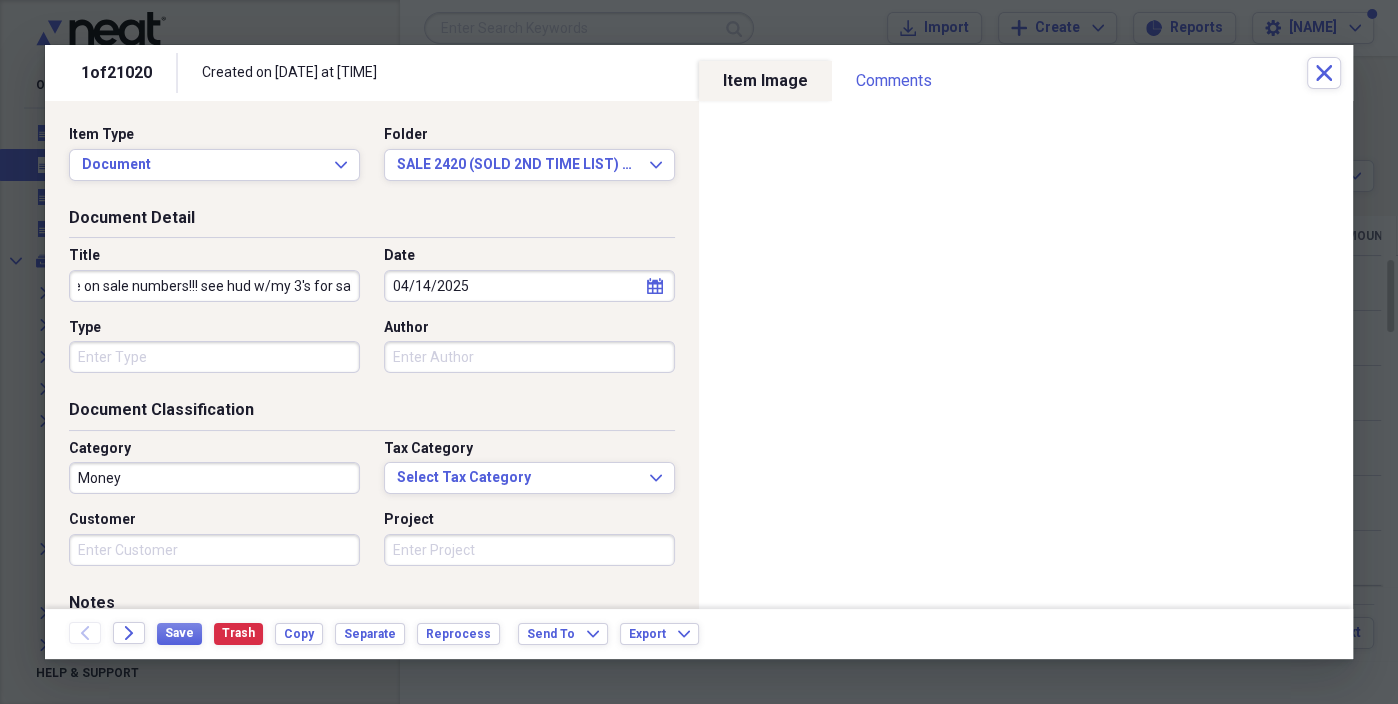 click on "[DATE] see signed + unsigned hud correct #'s but w/out my tae on sale numbers!!! see hud w/my 3's for sale" at bounding box center (214, 286) 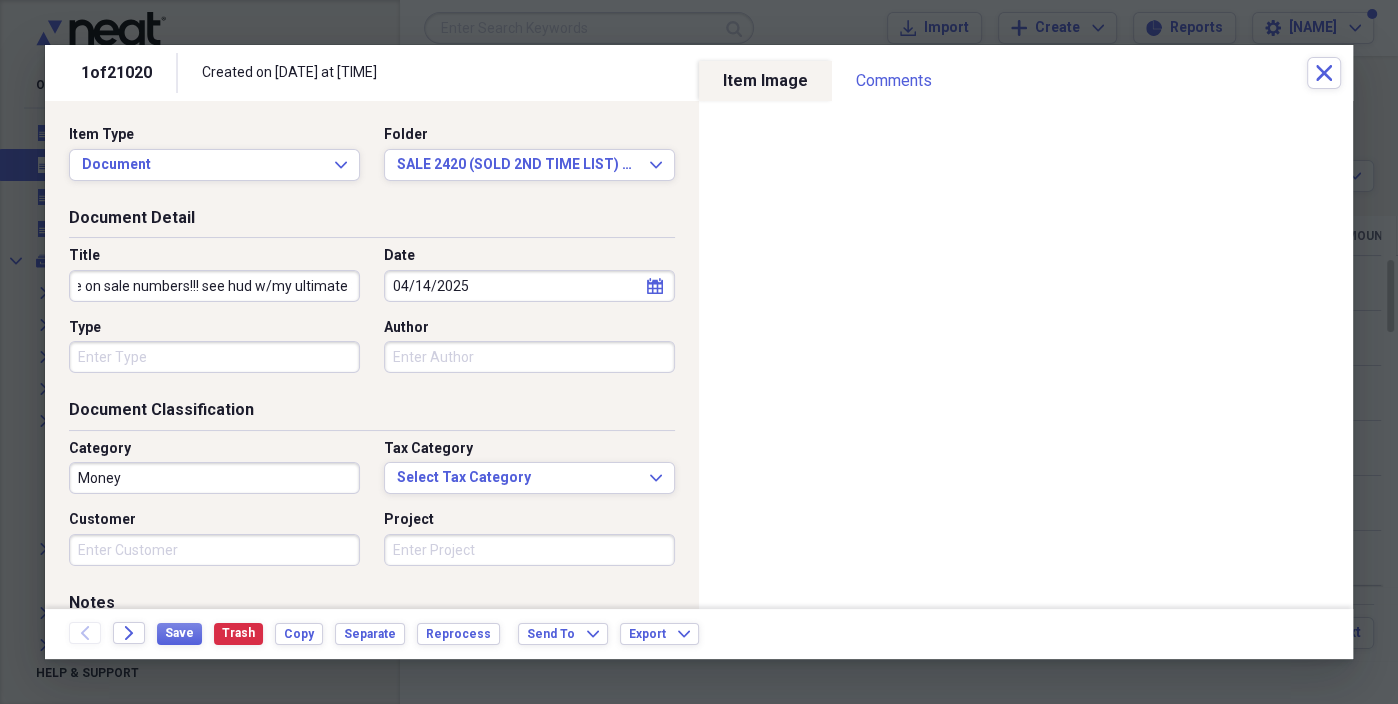 type on "[YEAR] see signed + unsigned hud correct #'s but w/out my tae on sale numbers!!! see hud w/my ultimate 3's for sale" 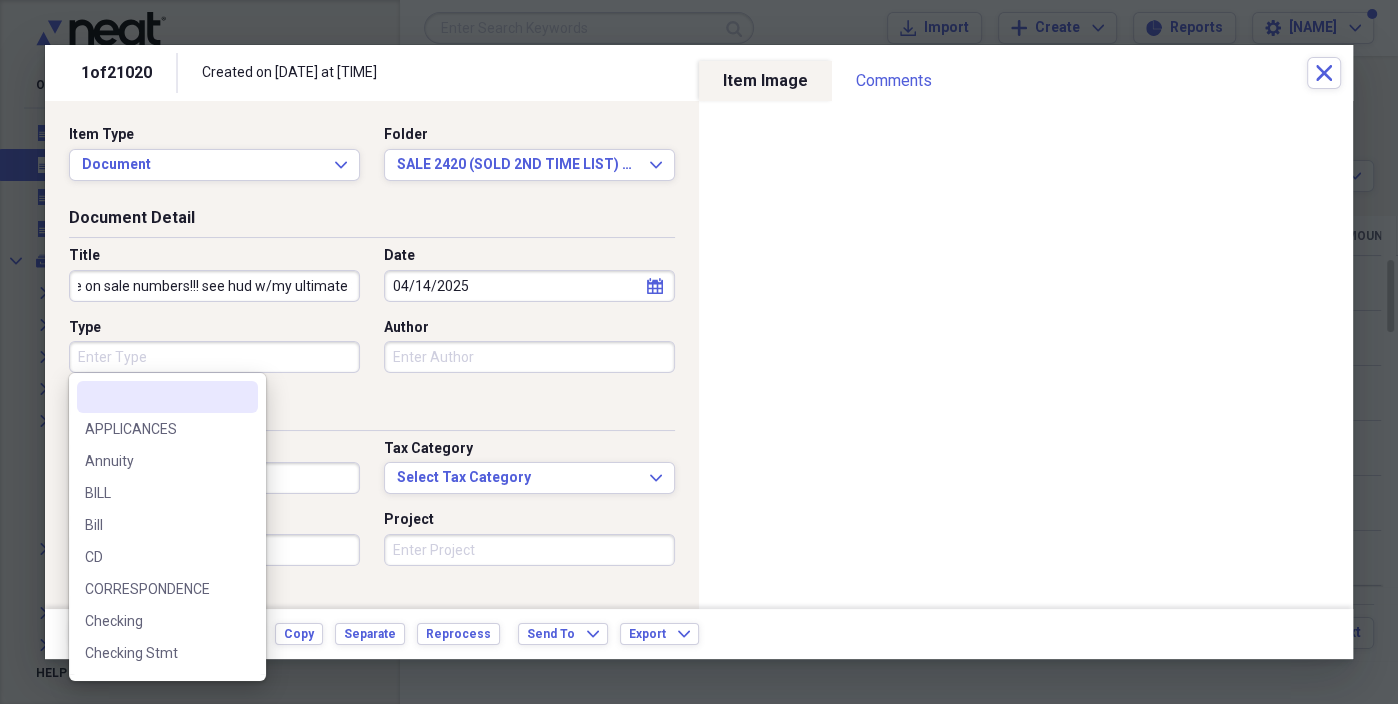 scroll, scrollTop: 0, scrollLeft: 0, axis: both 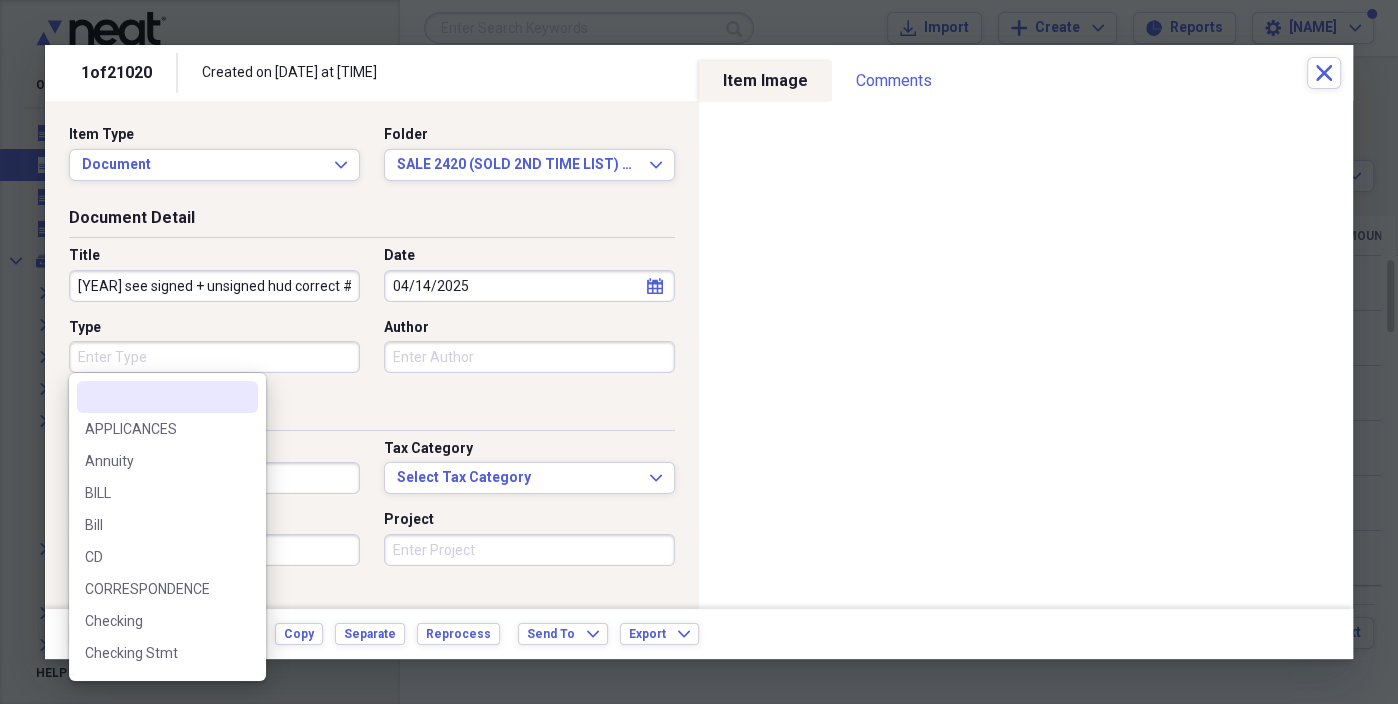 click on "Type" at bounding box center (214, 357) 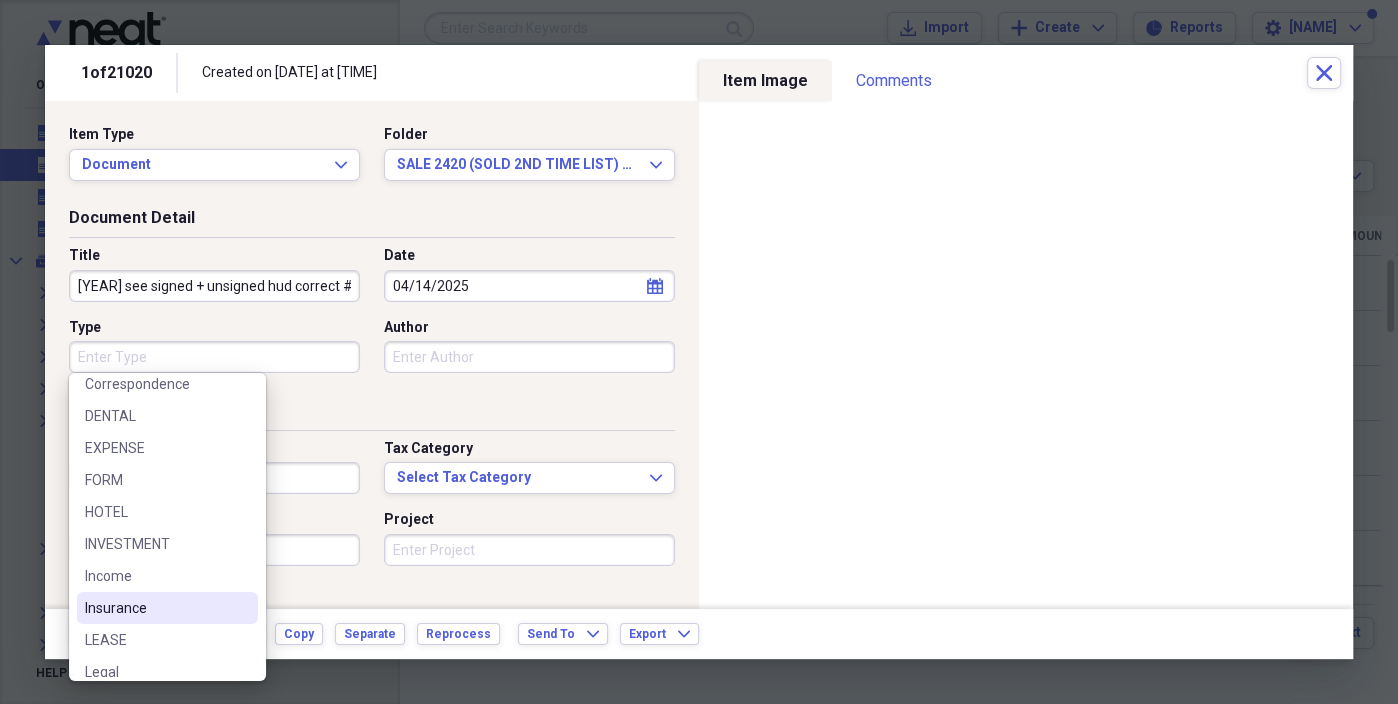 scroll, scrollTop: 555, scrollLeft: 0, axis: vertical 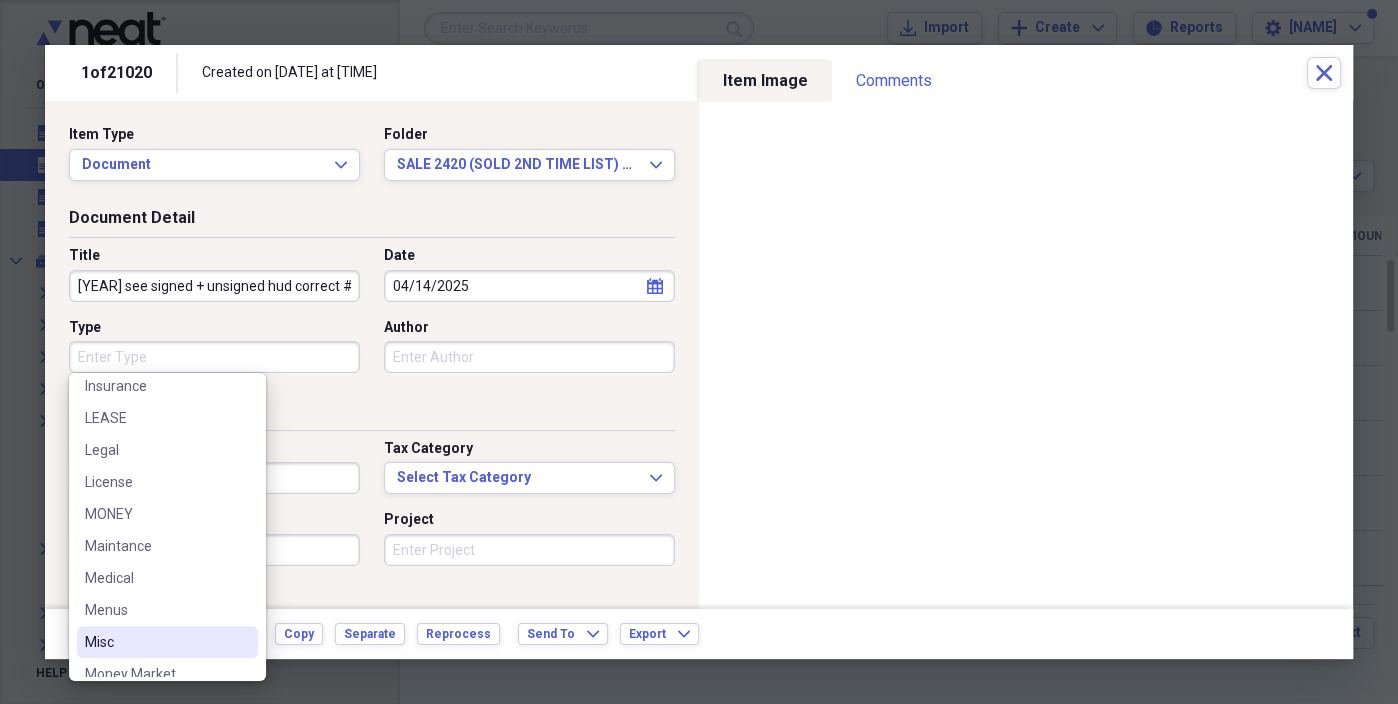 click on "Misc" at bounding box center [155, 642] 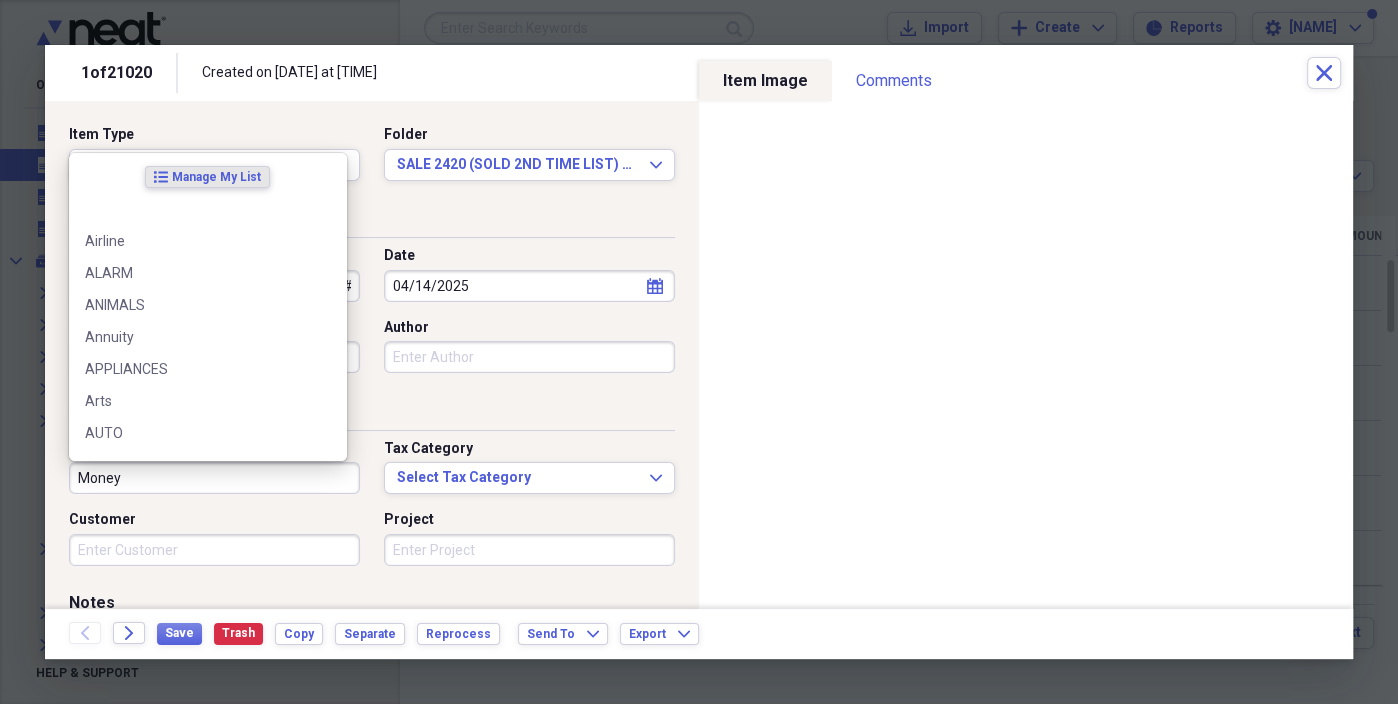 click on "Money" at bounding box center [214, 478] 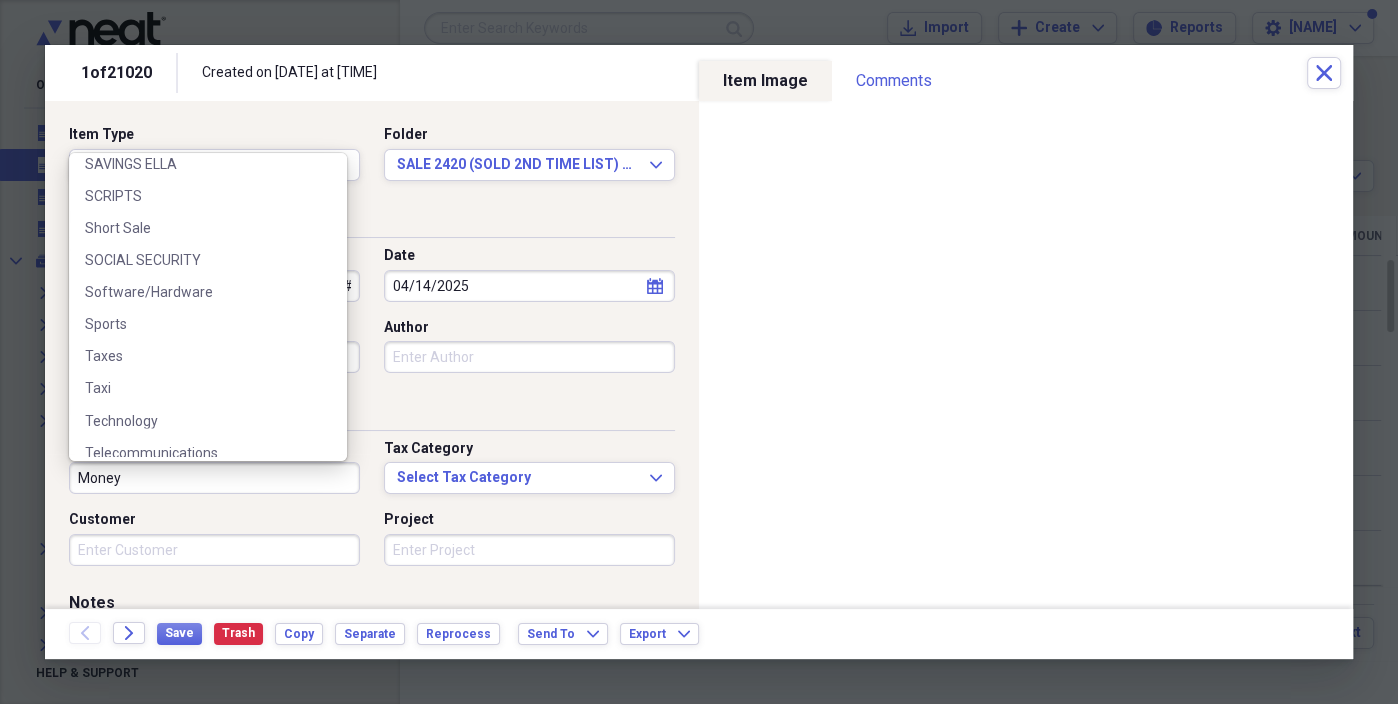 scroll, scrollTop: 2560, scrollLeft: 0, axis: vertical 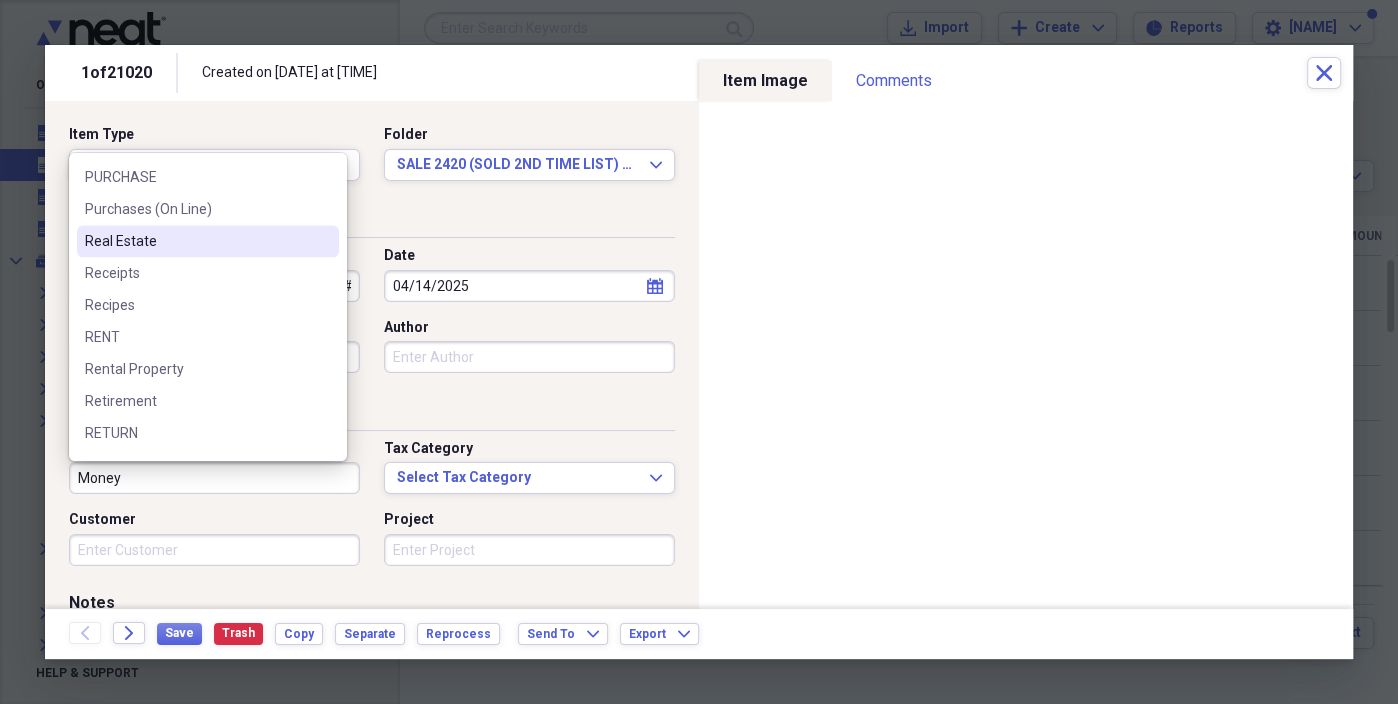 click on "Real Estate" at bounding box center (196, 241) 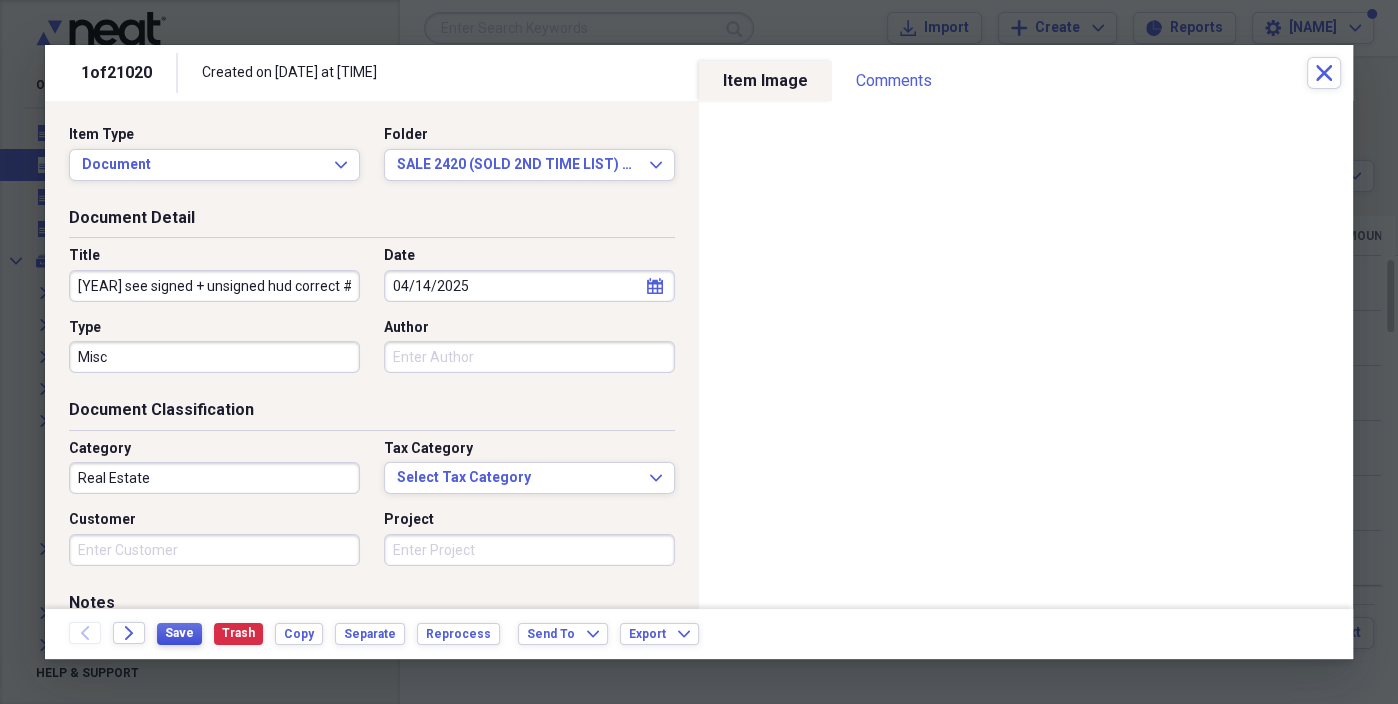 click on "Save" at bounding box center (179, 633) 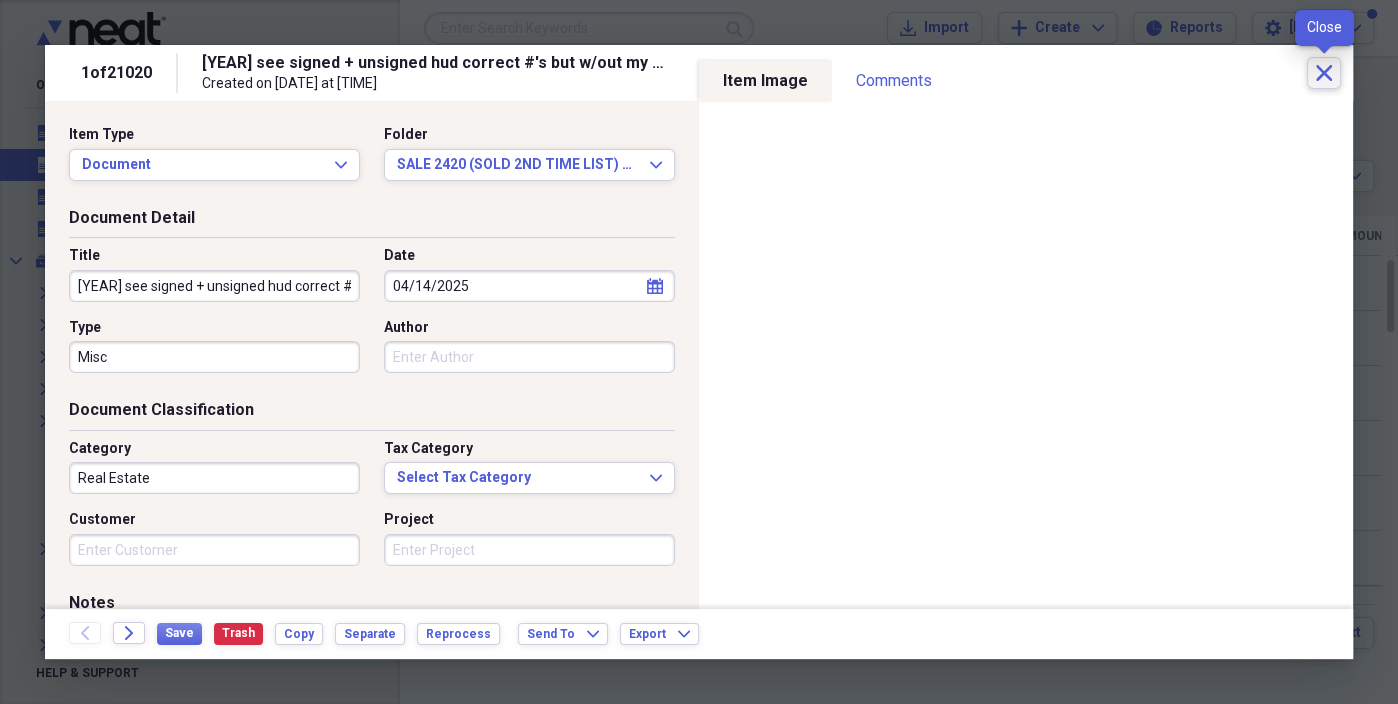 click on "Close" 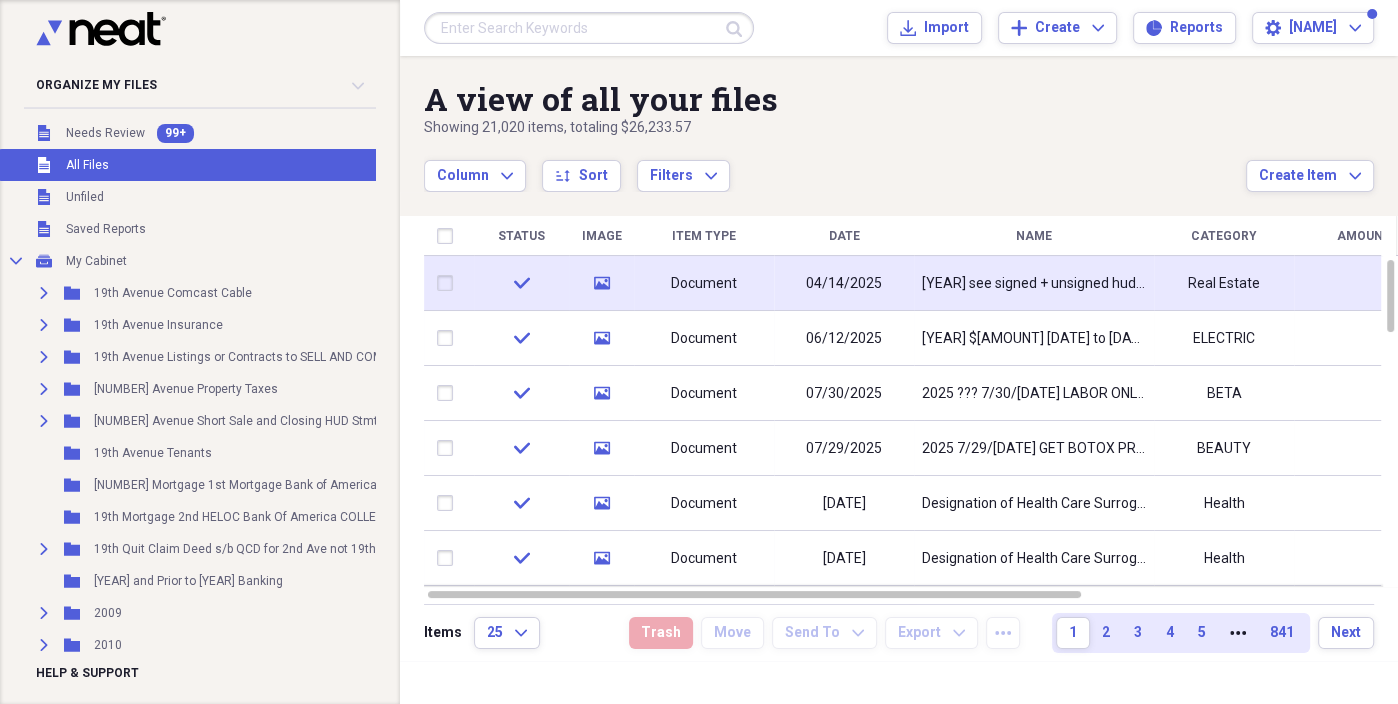 click on "[YEAR] see signed + unsigned hud correct #'s but w/out my tae on sale numbers!!! see hud w/my ultimate 3's for sale" at bounding box center [1034, 284] 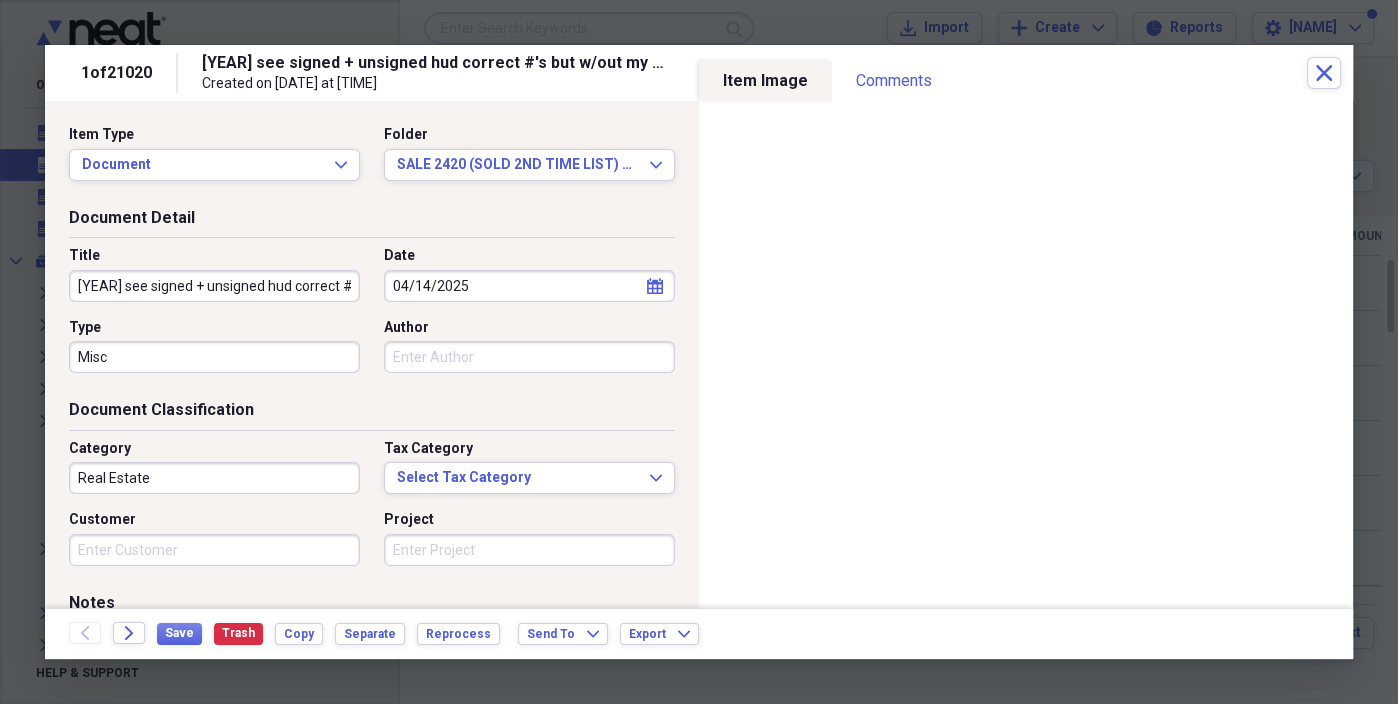 click on "[YEAR] see signed + unsigned hud correct #'s but w/out my tae on sale numbers!!! see hud w/my ultimate 3's for sale" at bounding box center (214, 286) 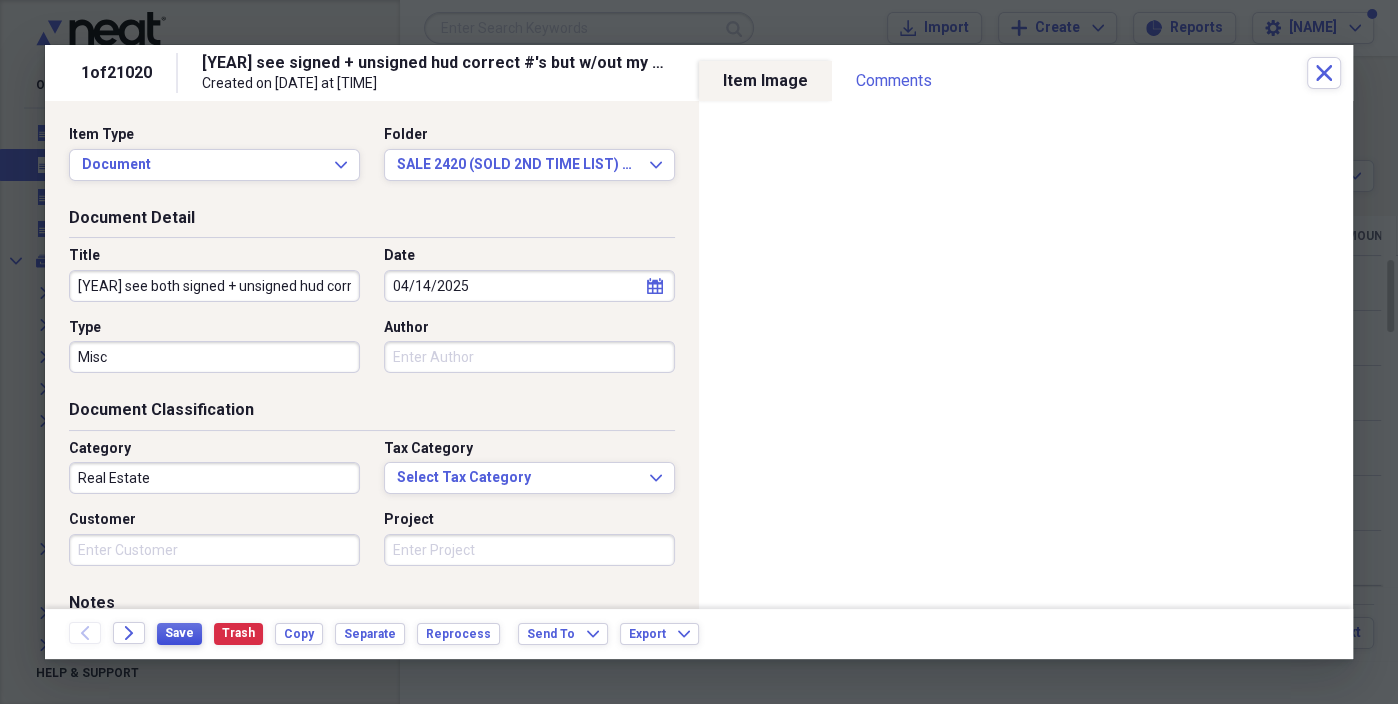type on "[YEAR] see both signed + unsigned hud correct #'s but w/out my tae on sale numbers!!! see hud w/my ultimate 3's for sale" 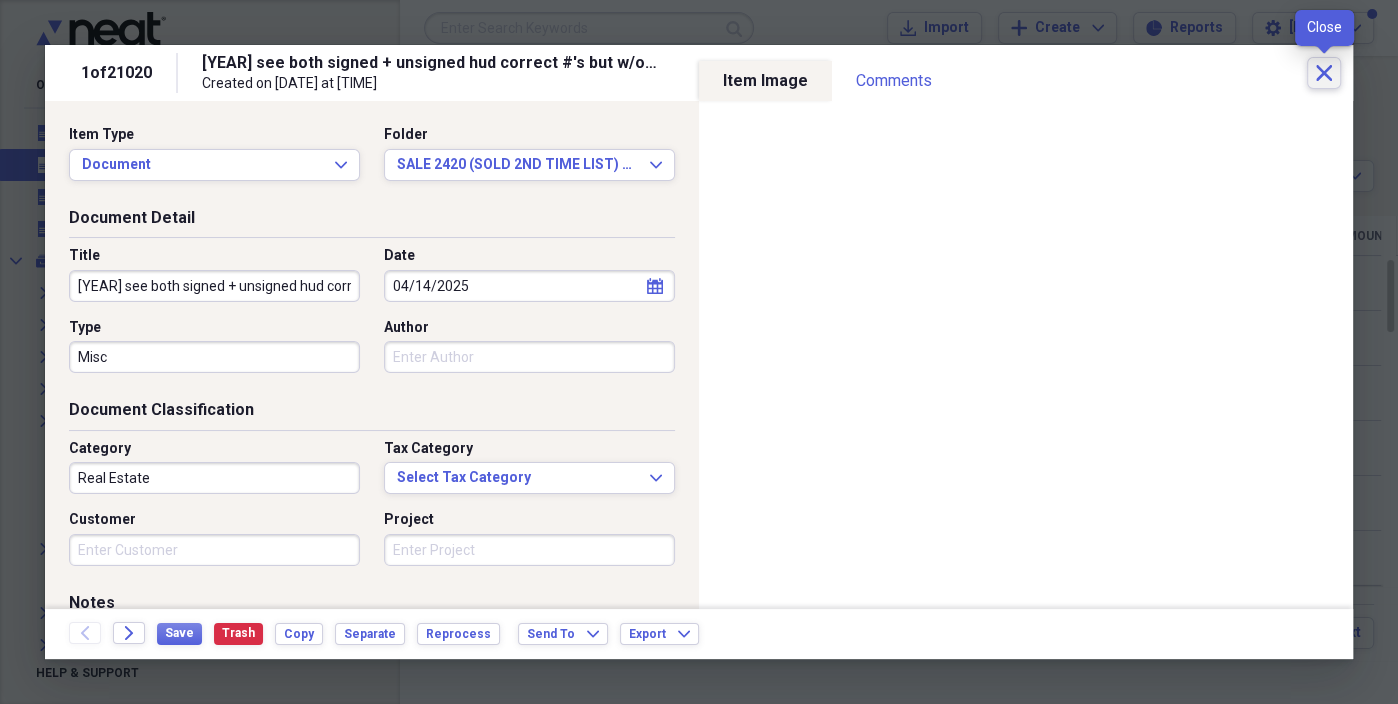 click on "Close" 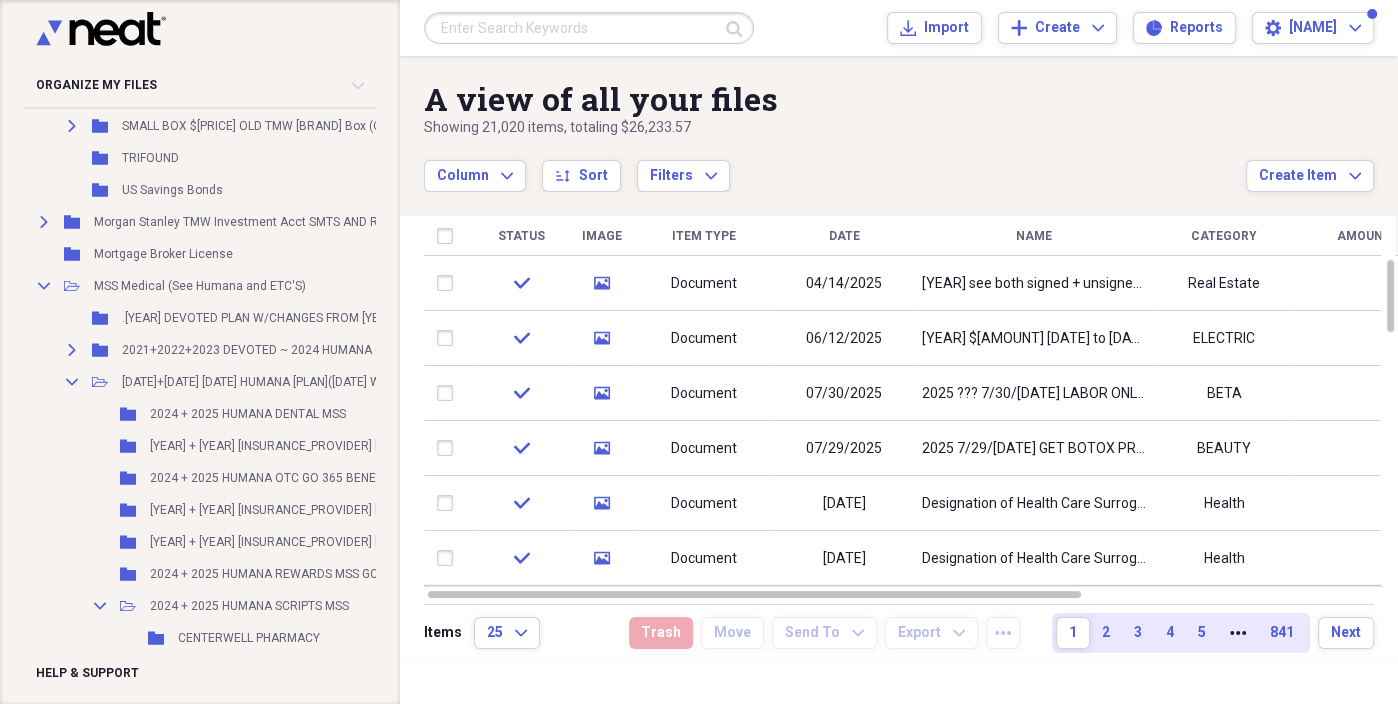 scroll, scrollTop: 19222, scrollLeft: 0, axis: vertical 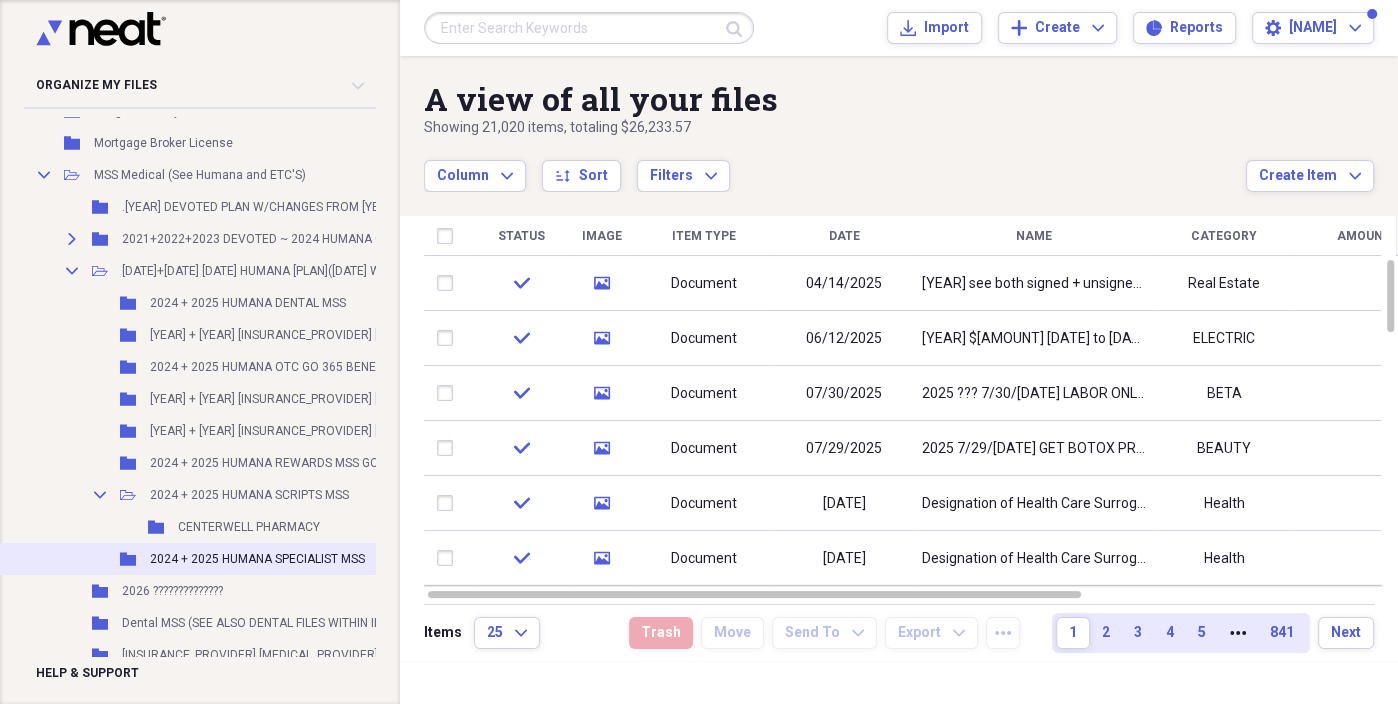 click on "2024 + 2025 HUMANA SPECIALIST MSS" at bounding box center (257, 559) 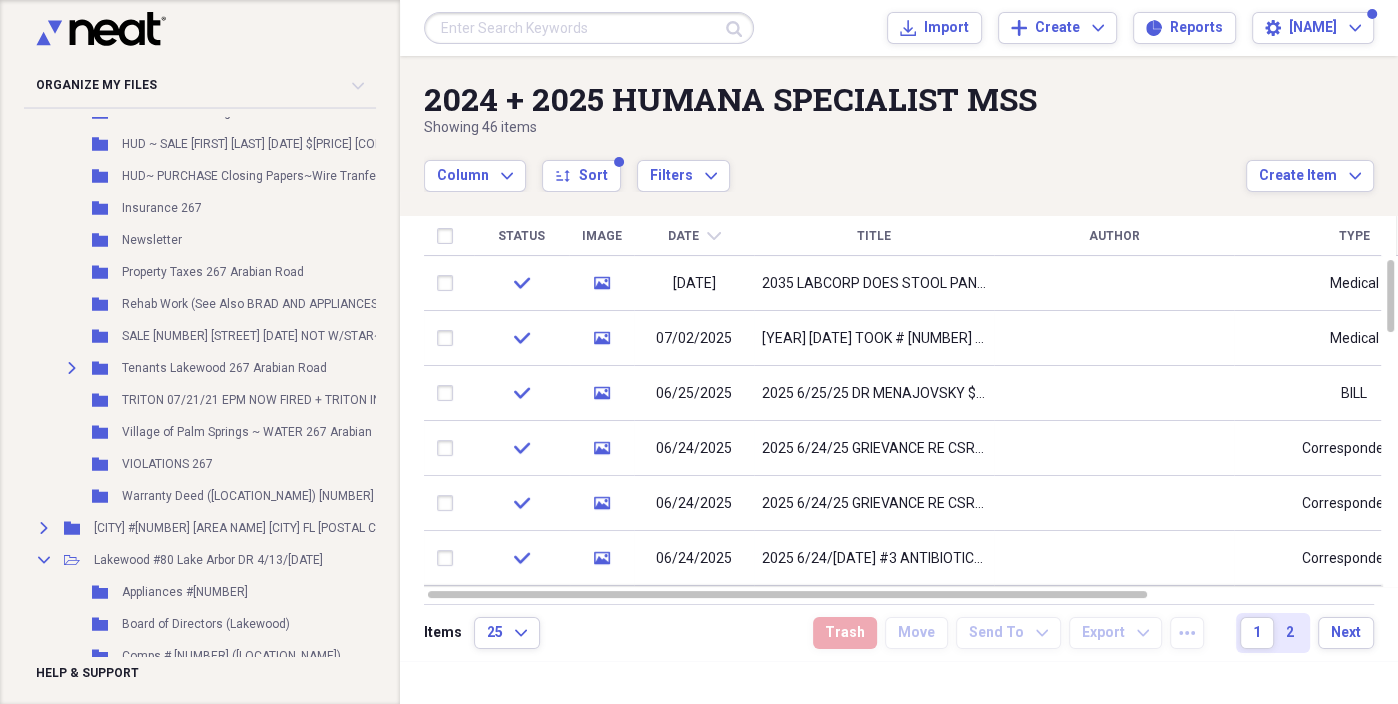 scroll, scrollTop: 0, scrollLeft: 0, axis: both 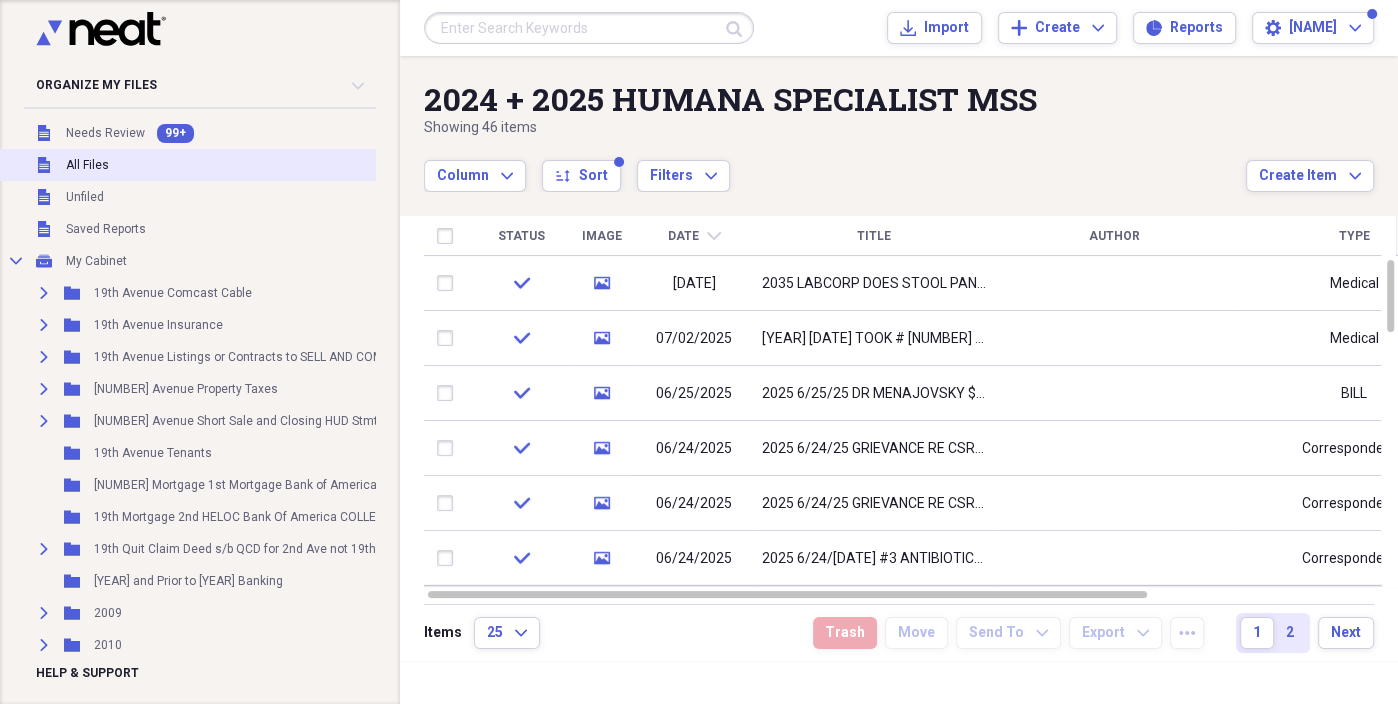 click on "All Files" at bounding box center (87, 165) 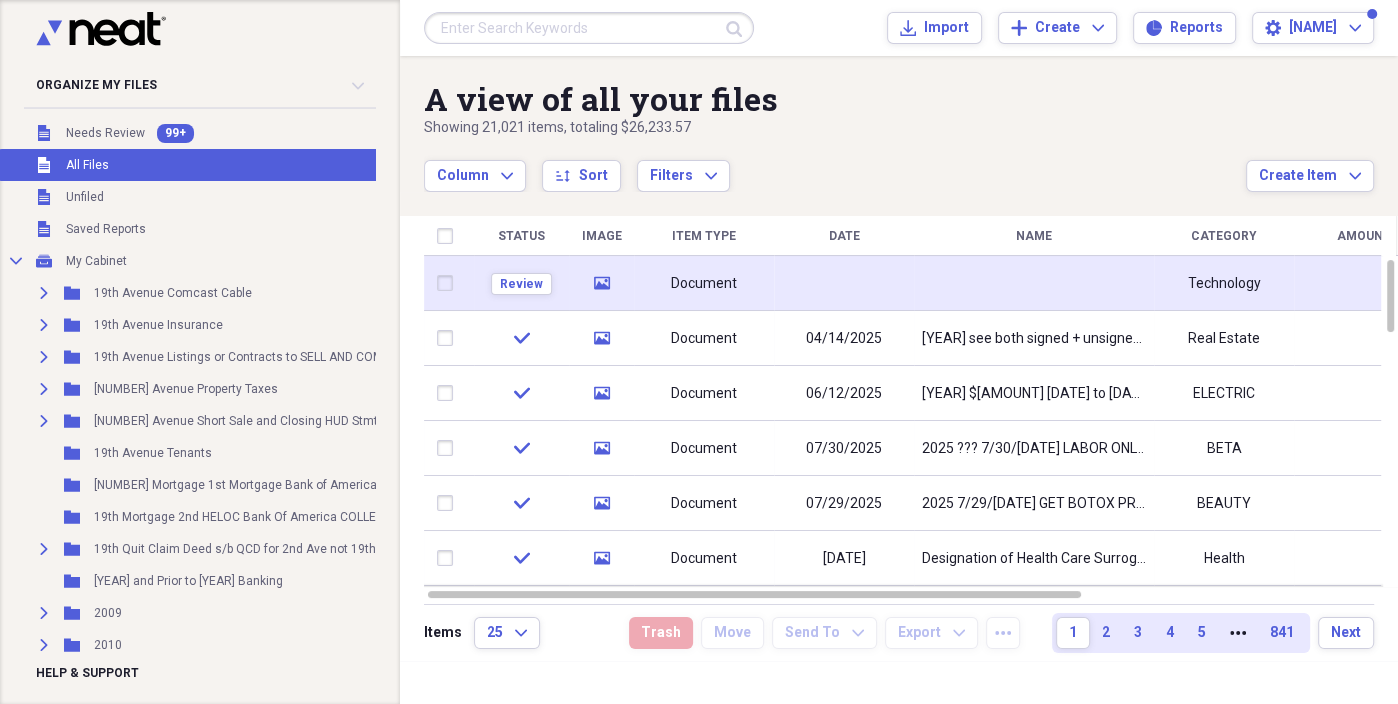 click at bounding box center (844, 283) 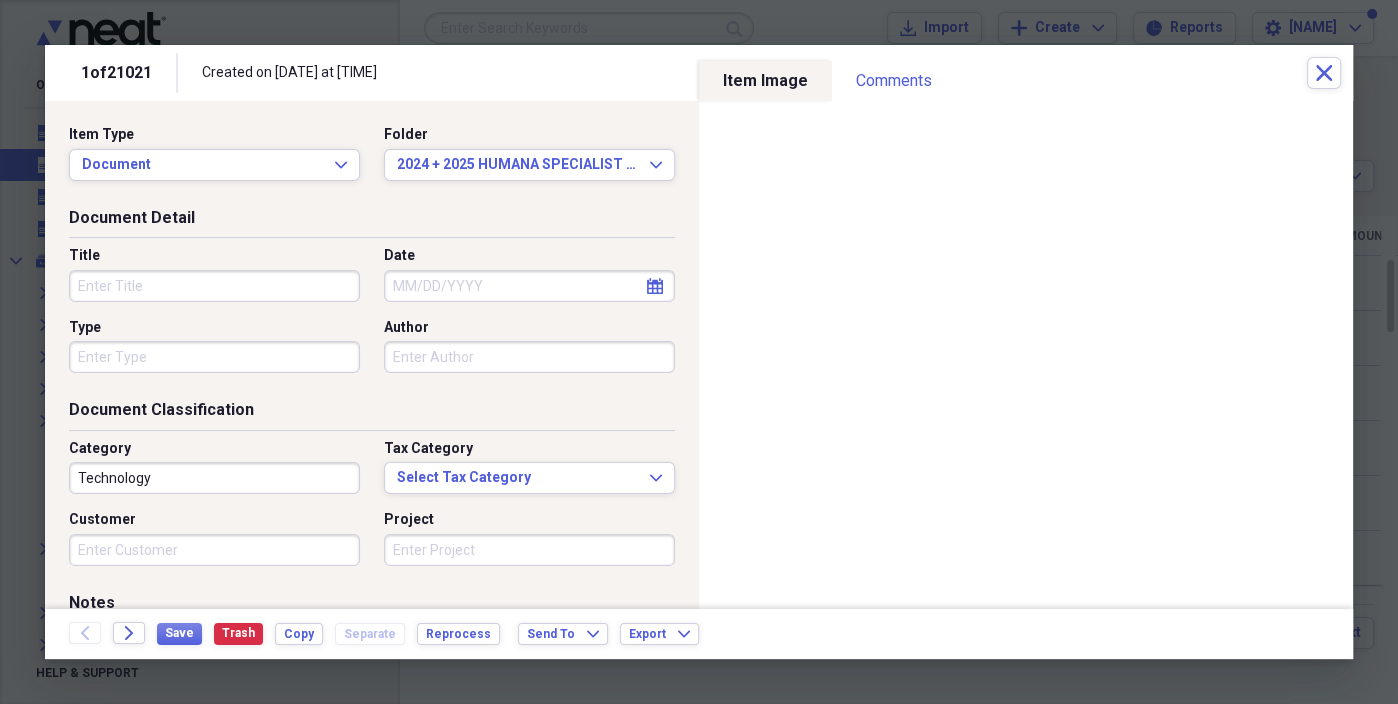 click on "Title" at bounding box center (214, 286) 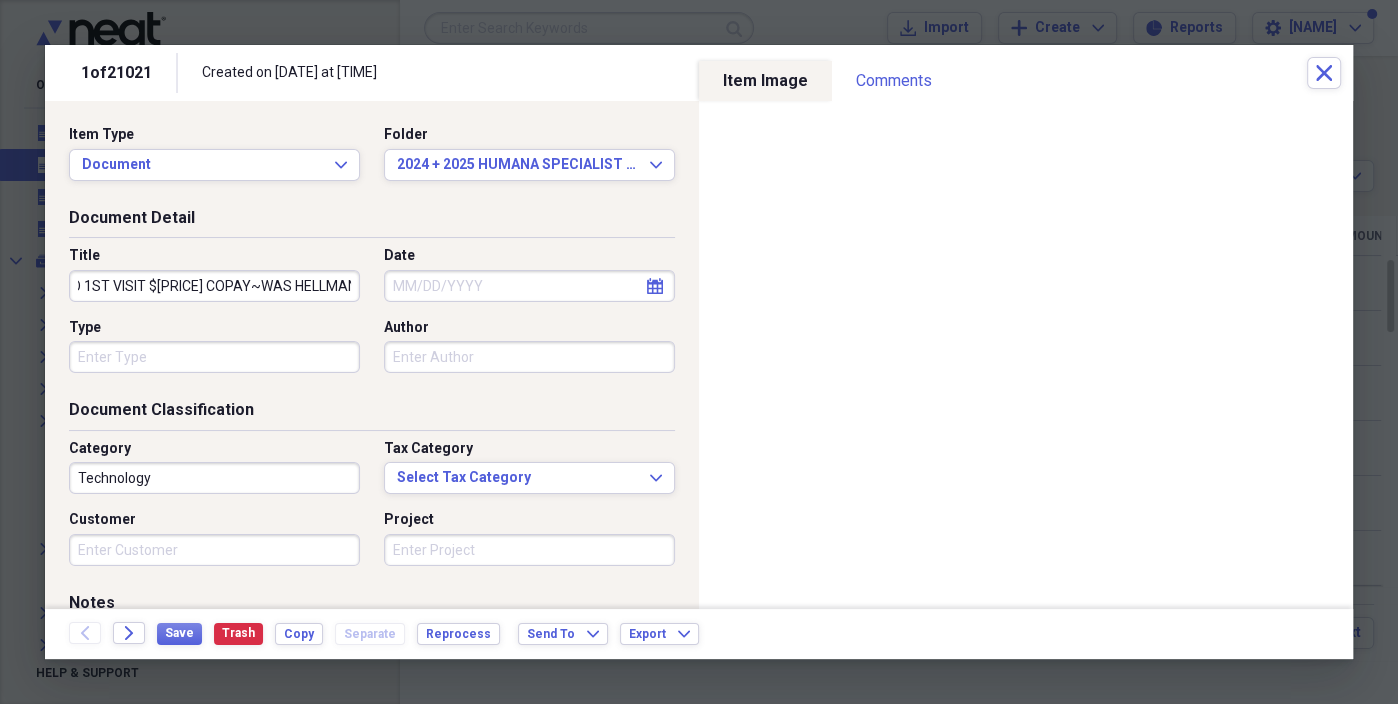 scroll, scrollTop: 0, scrollLeft: 262, axis: horizontal 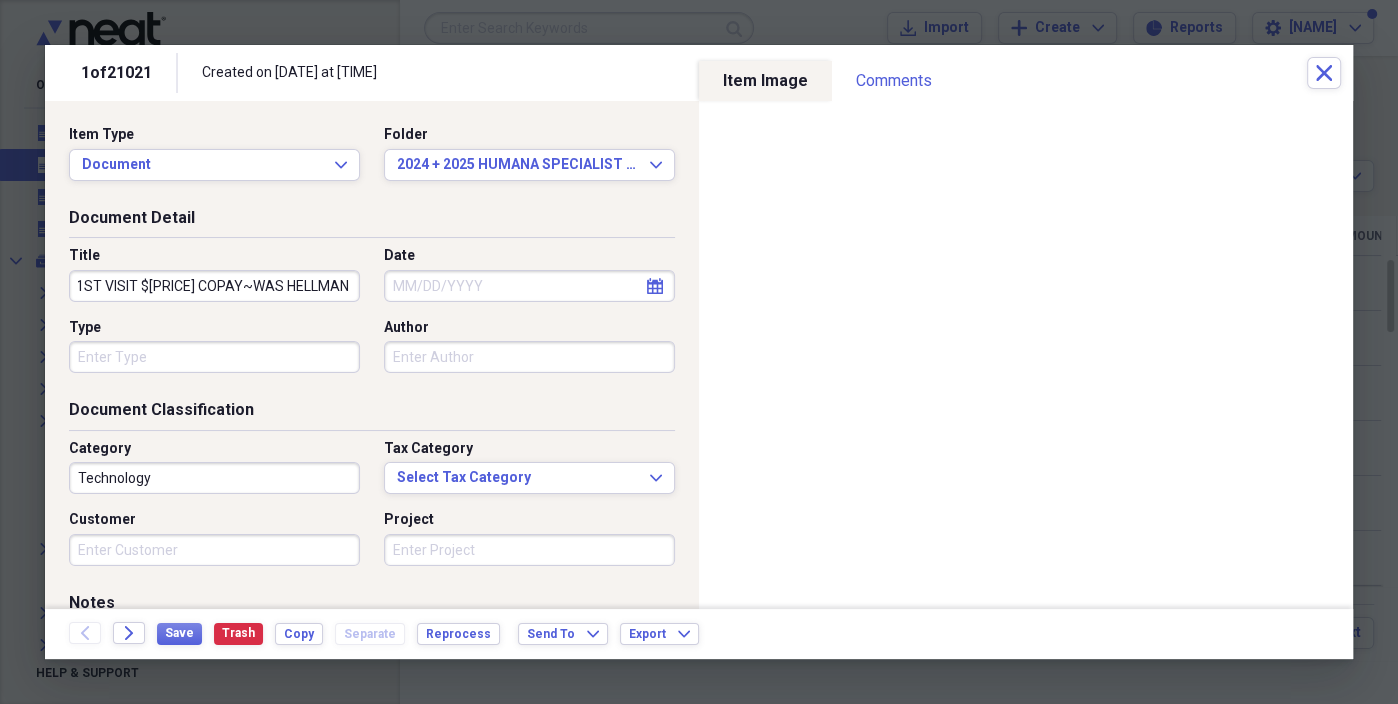 type on "[DATE] [DATE] DR [LAST NAME] GASTRO 1ST VISIT $[PRICE] COPAY~WAS HELLMAN PRIOR" 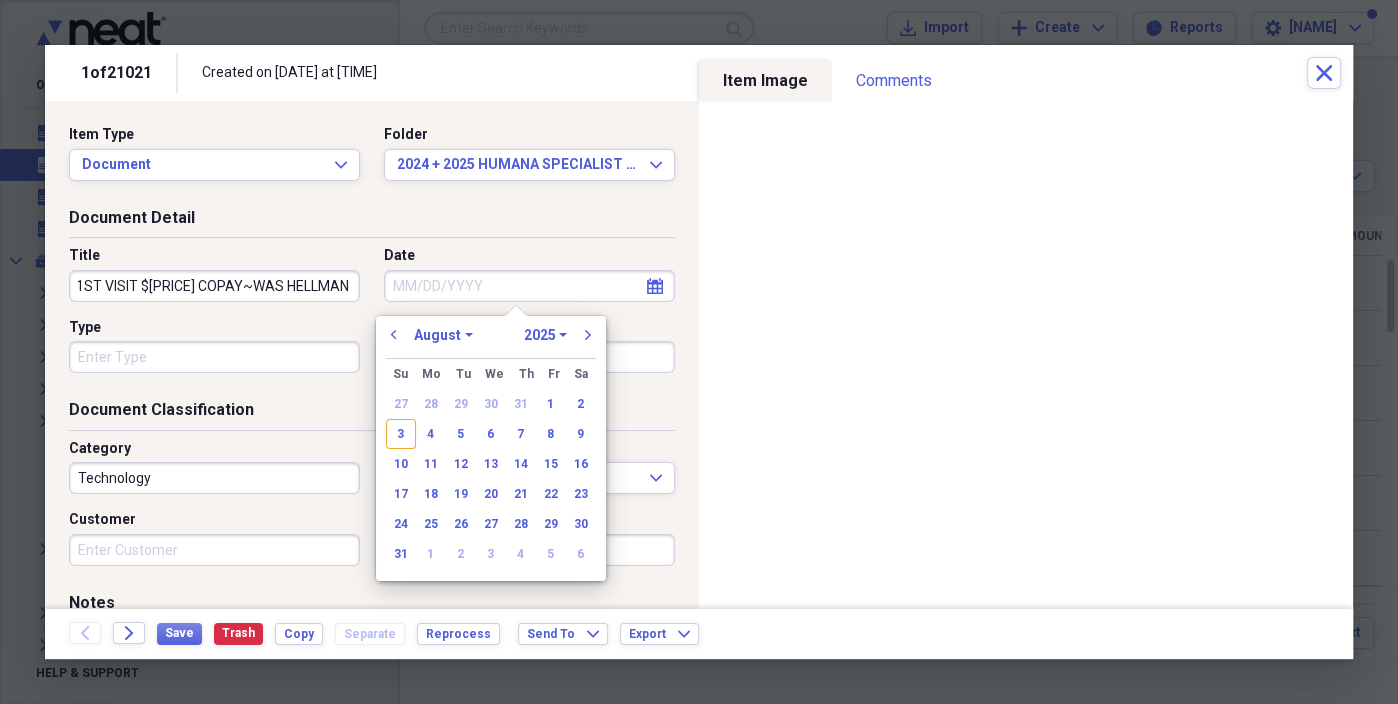 scroll, scrollTop: 0, scrollLeft: 0, axis: both 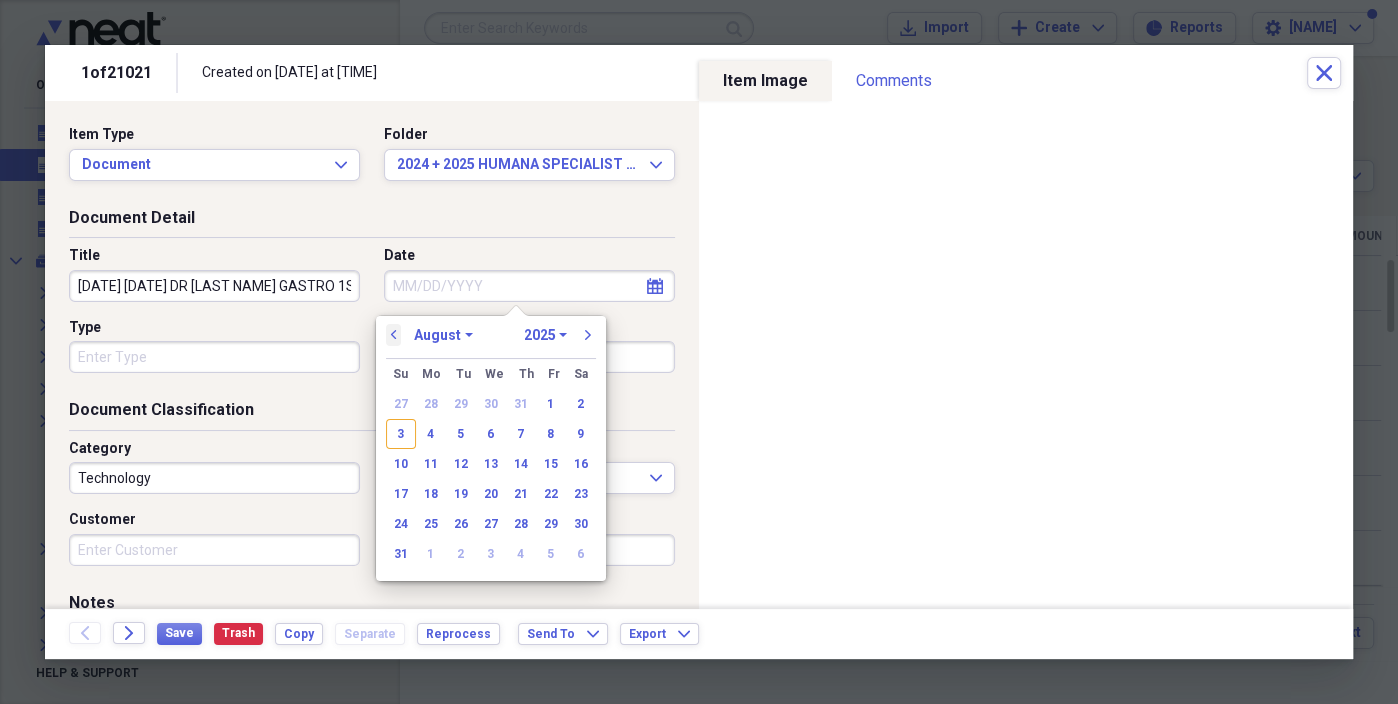 click on "previous" at bounding box center [394, 335] 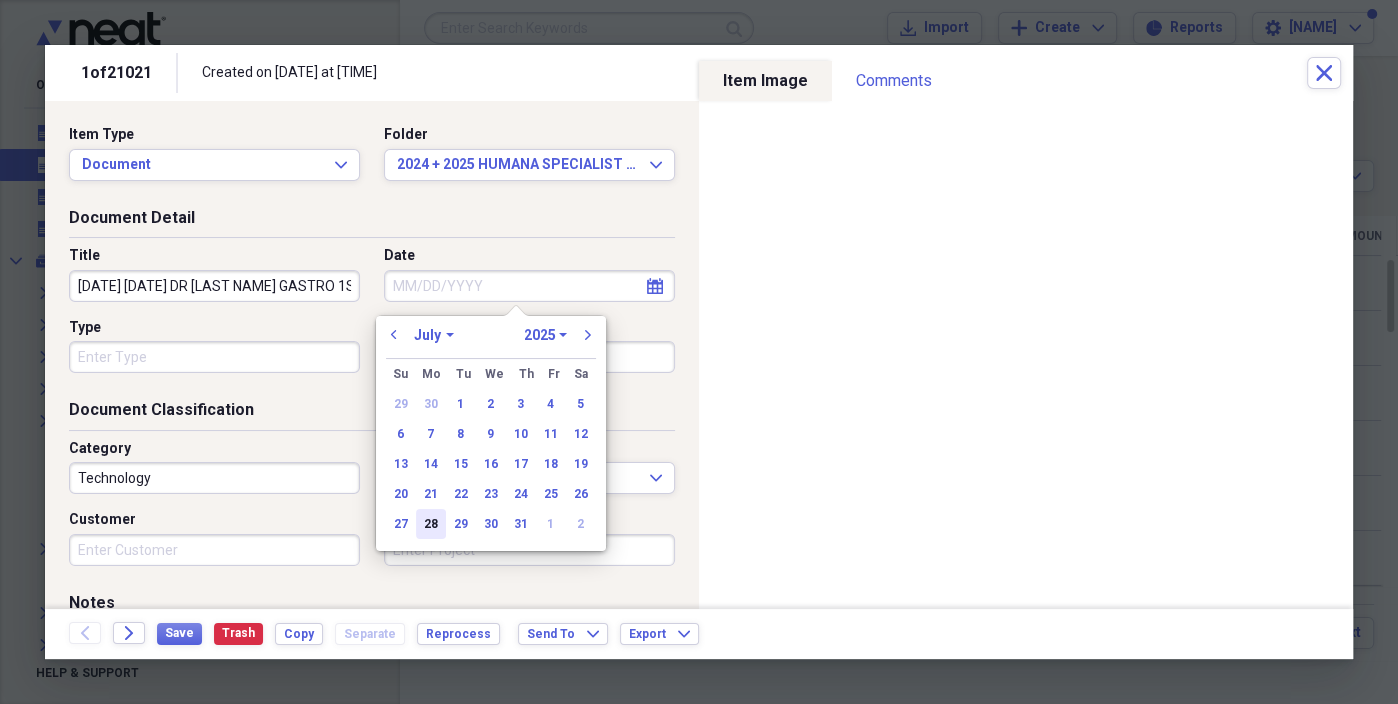 click on "28" at bounding box center (431, 524) 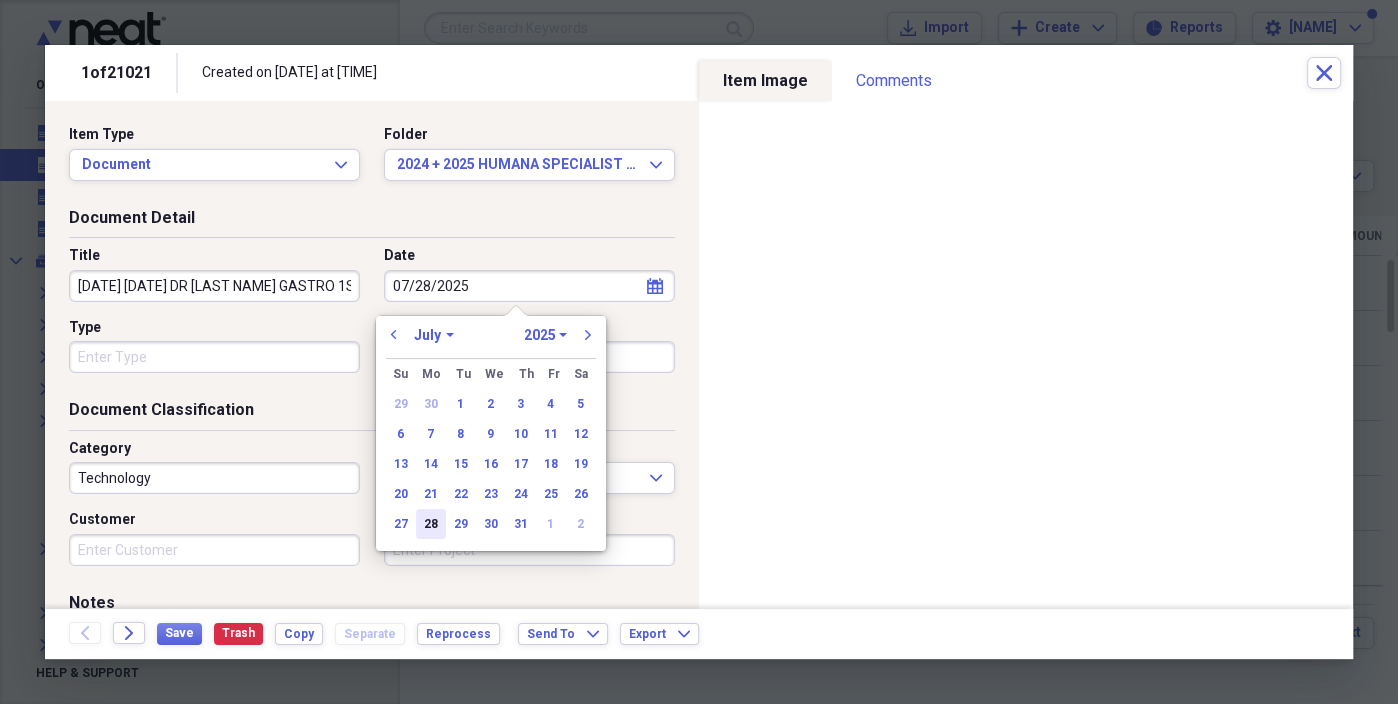 type on "07/28/2025" 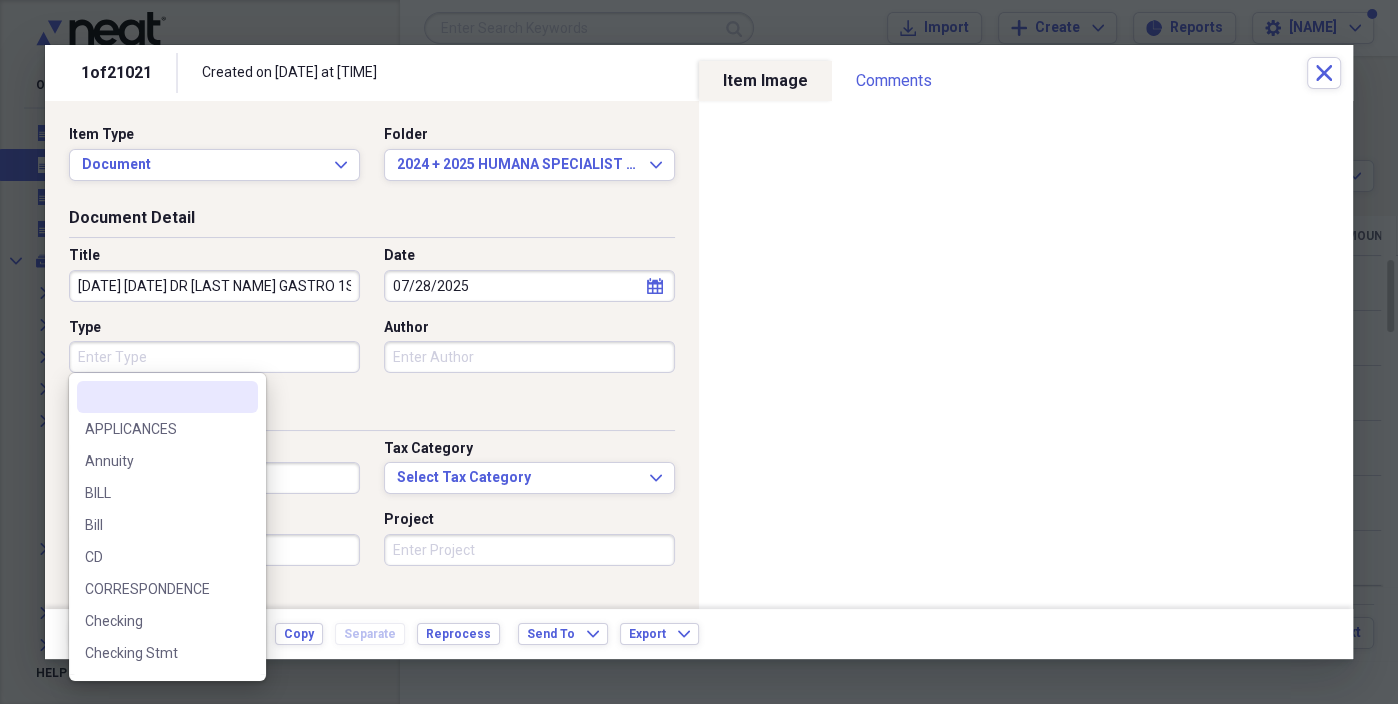 click on "Type" at bounding box center [214, 357] 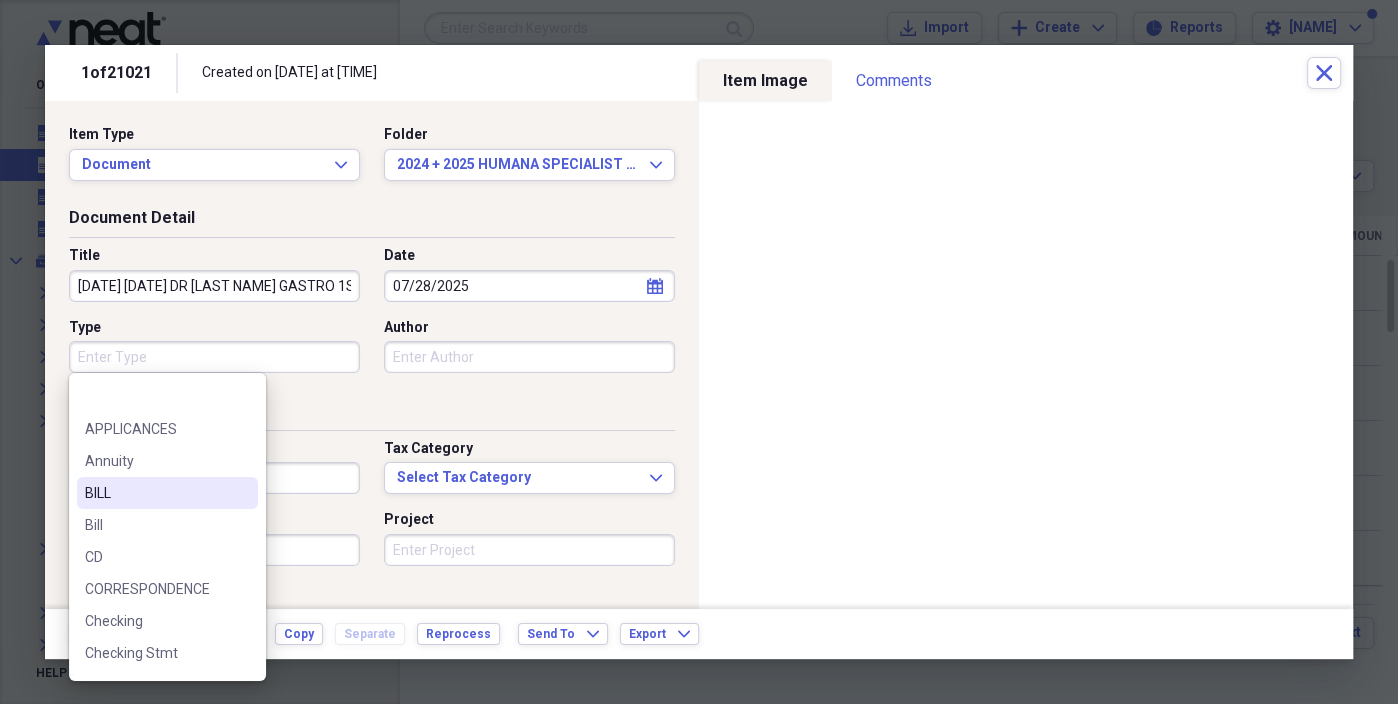 click on "BILL" at bounding box center (155, 493) 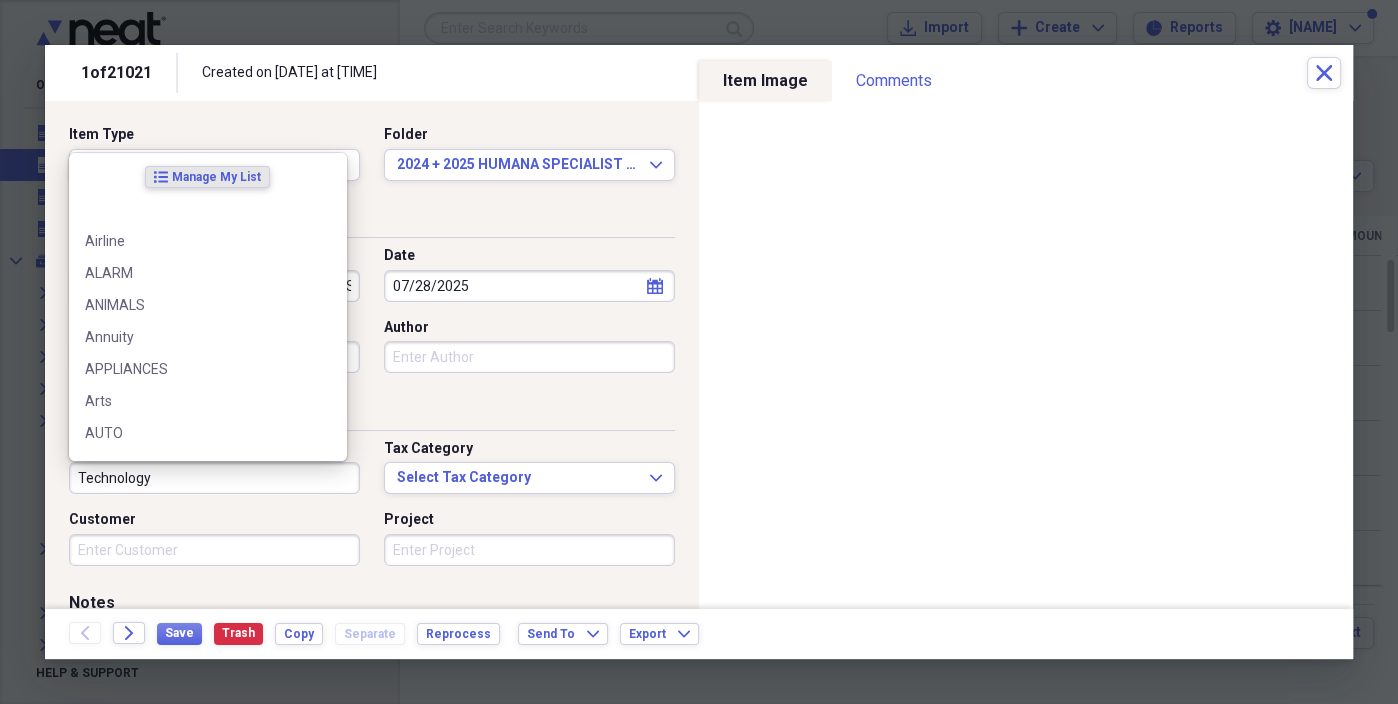 click on "Technology" at bounding box center (214, 478) 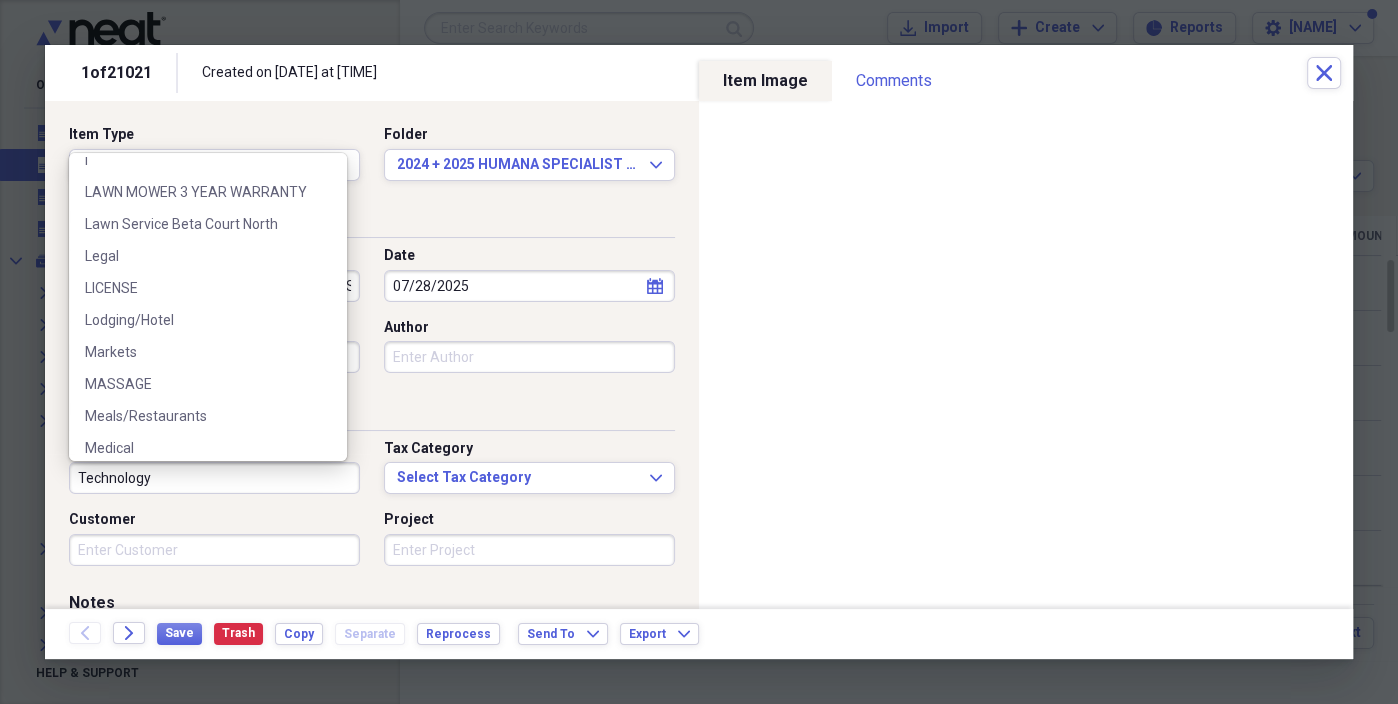 scroll, scrollTop: 2000, scrollLeft: 0, axis: vertical 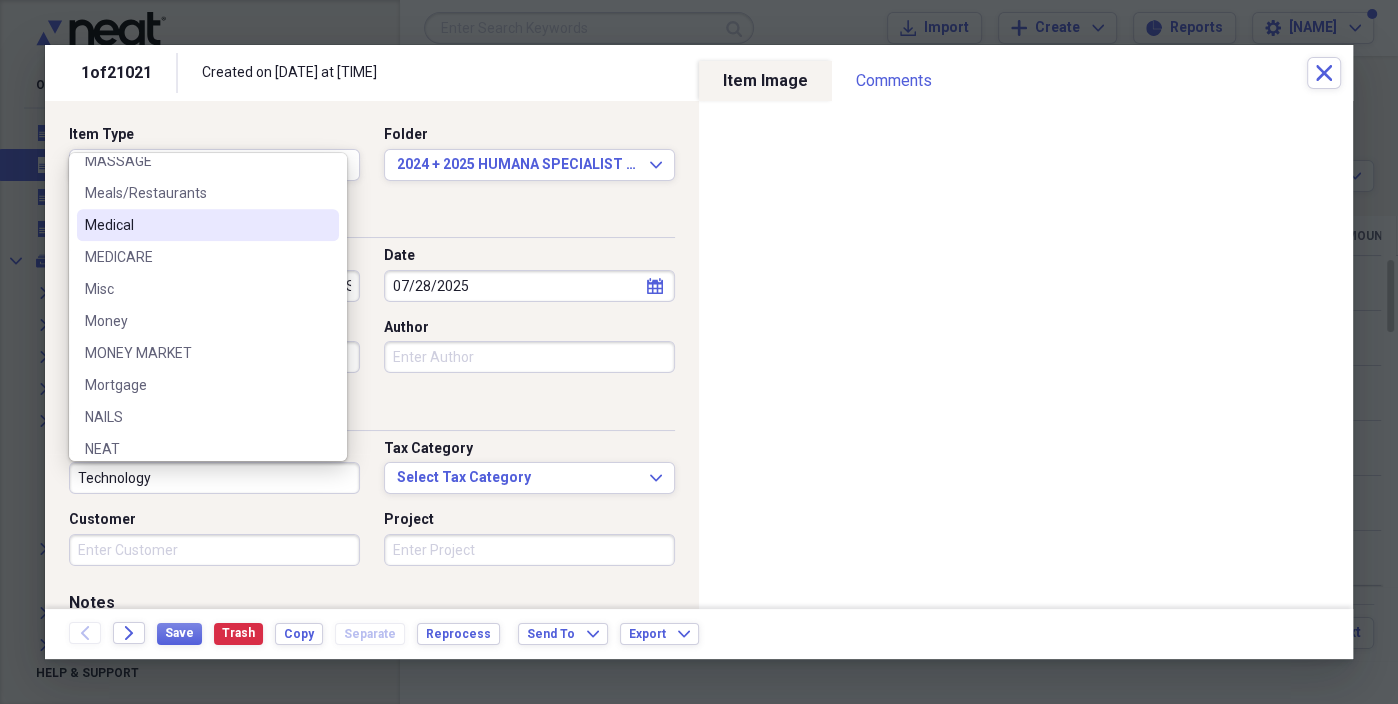 click on "Medical" at bounding box center (196, 225) 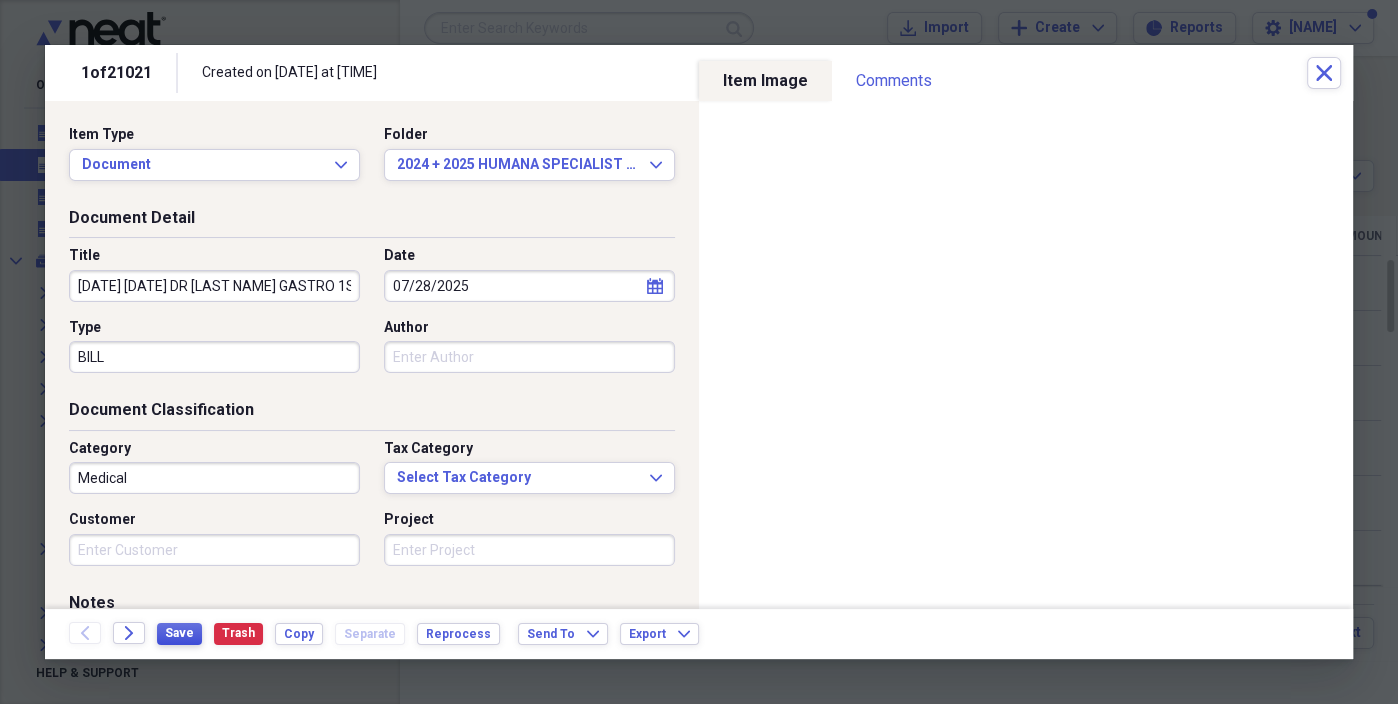 click on "Save" at bounding box center (179, 633) 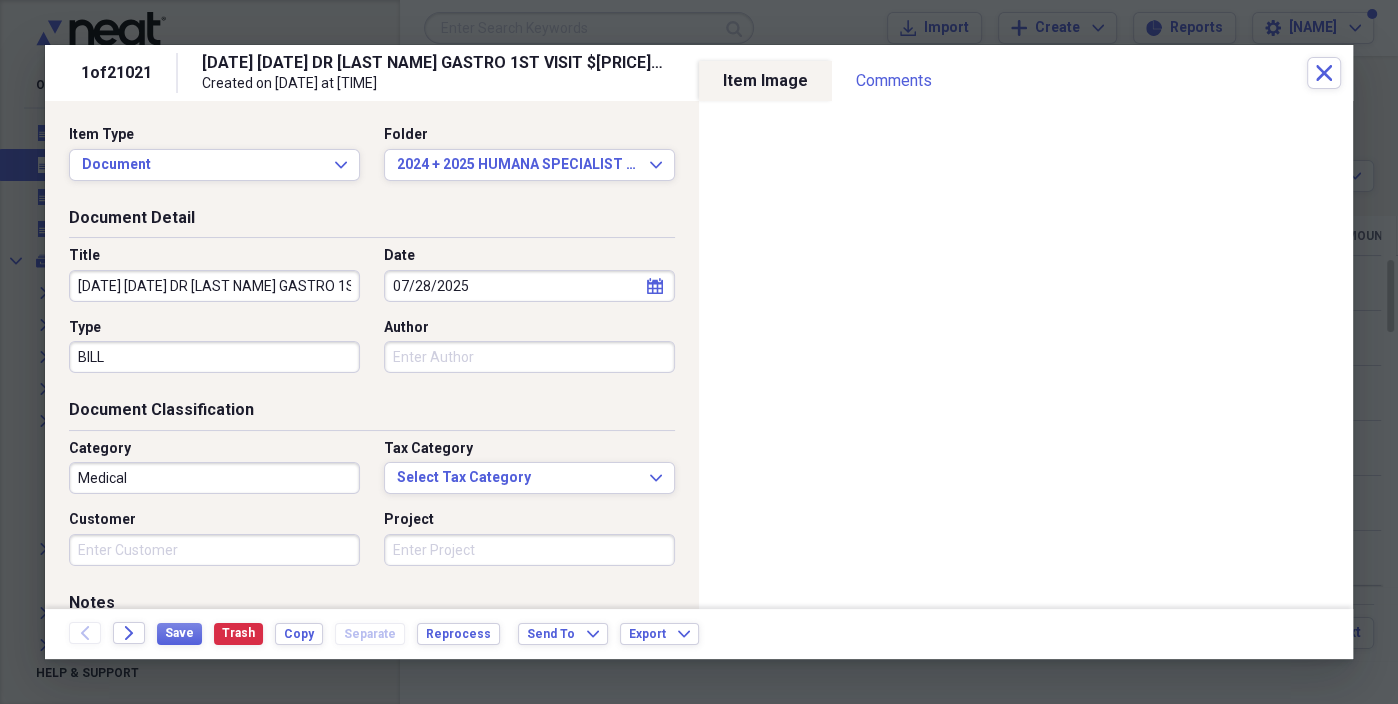 click on "[DATE] [DATE] DR [LAST NAME] GASTRO 1ST VISIT $[PRICE] COPAY~WAS HELLMAN PRIOR" at bounding box center [214, 286] 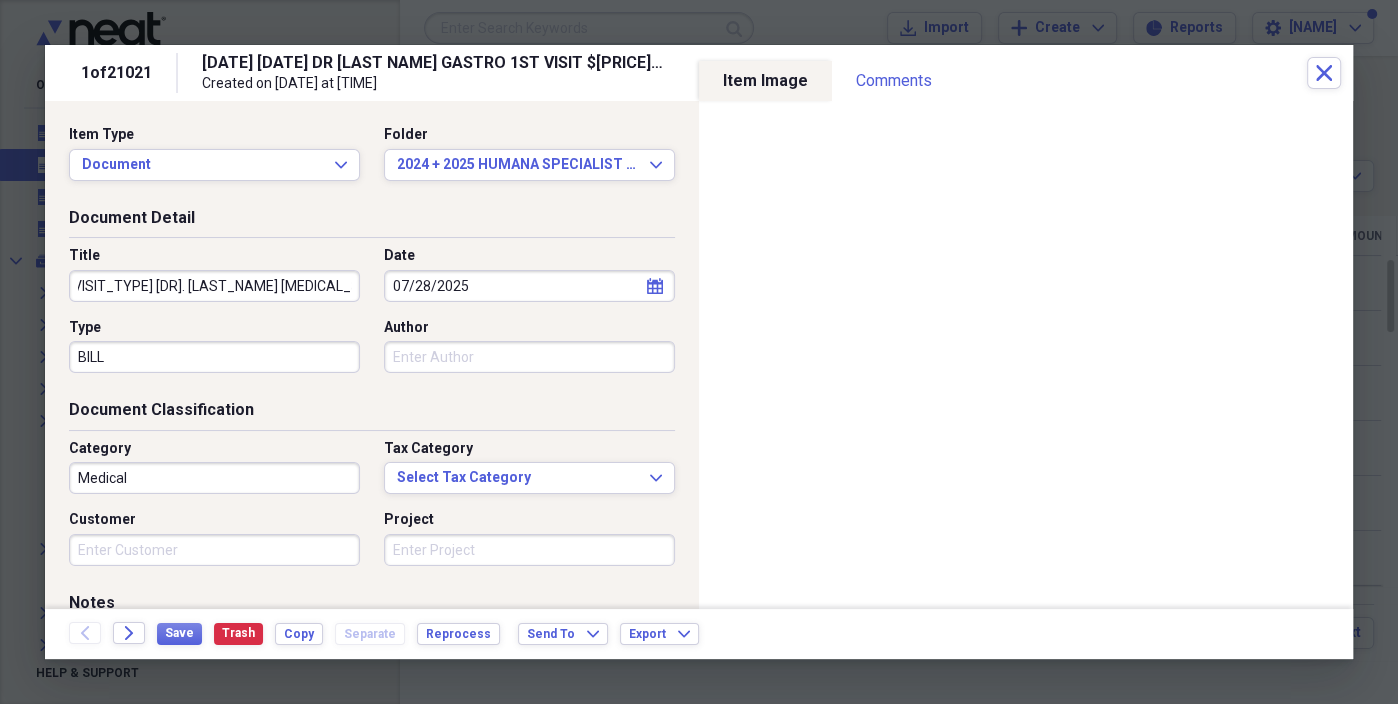 scroll, scrollTop: 0, scrollLeft: 111, axis: horizontal 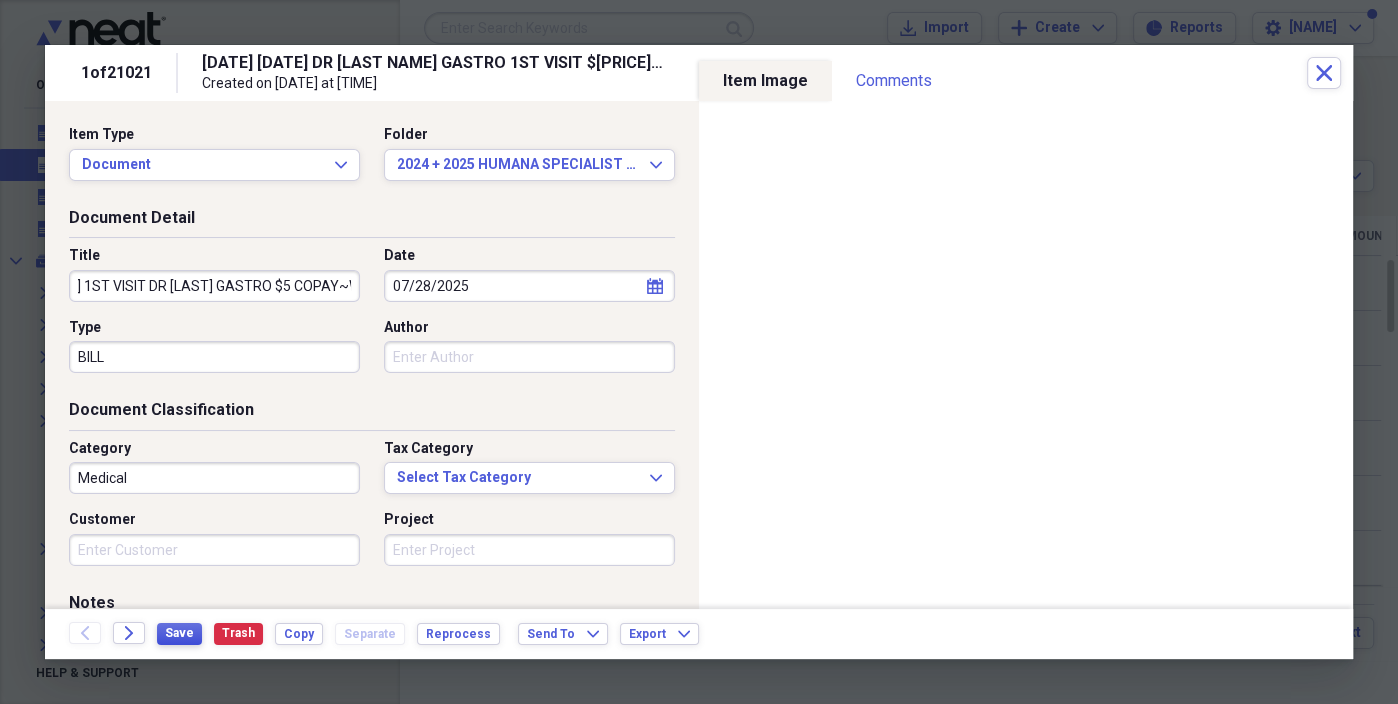 type on "2025 7/28/[DATE] 1ST VISIT DR [LAST] GASTRO $5 COPAY~WAS [LAST] PRIOR" 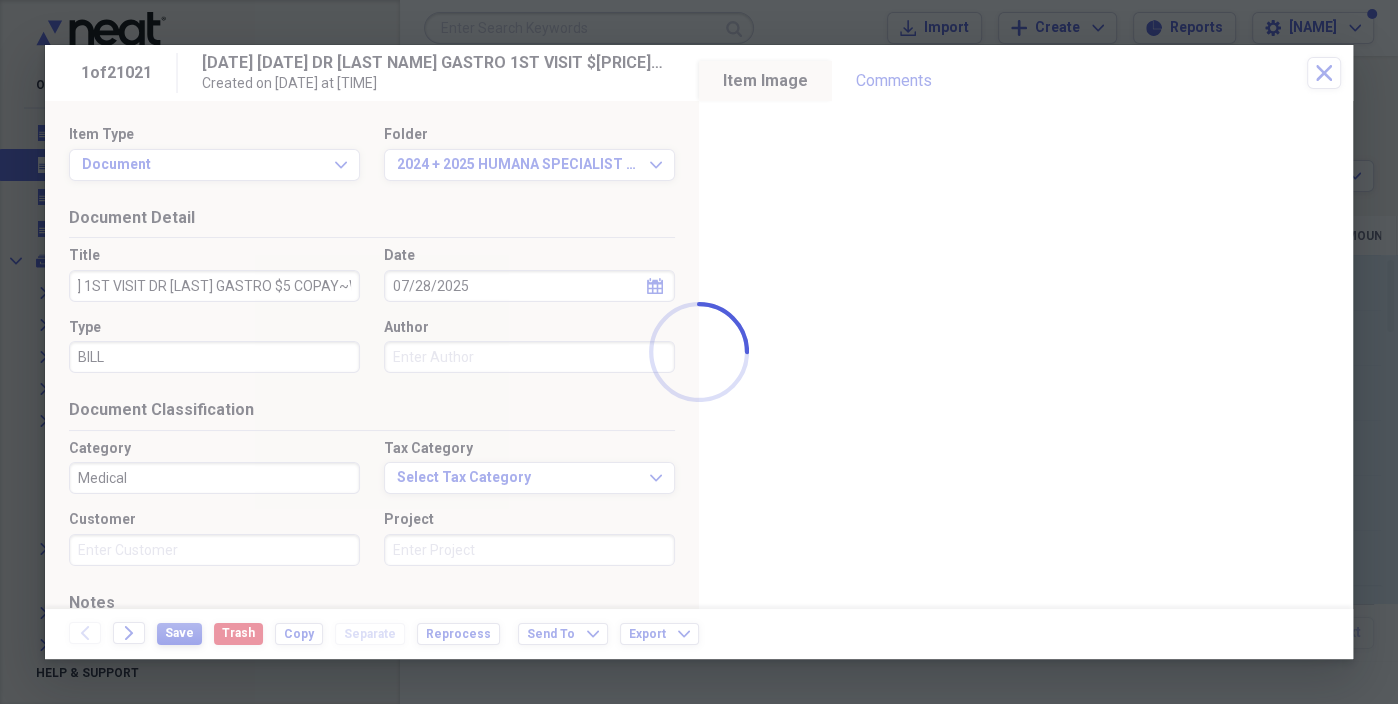 scroll, scrollTop: 0, scrollLeft: 0, axis: both 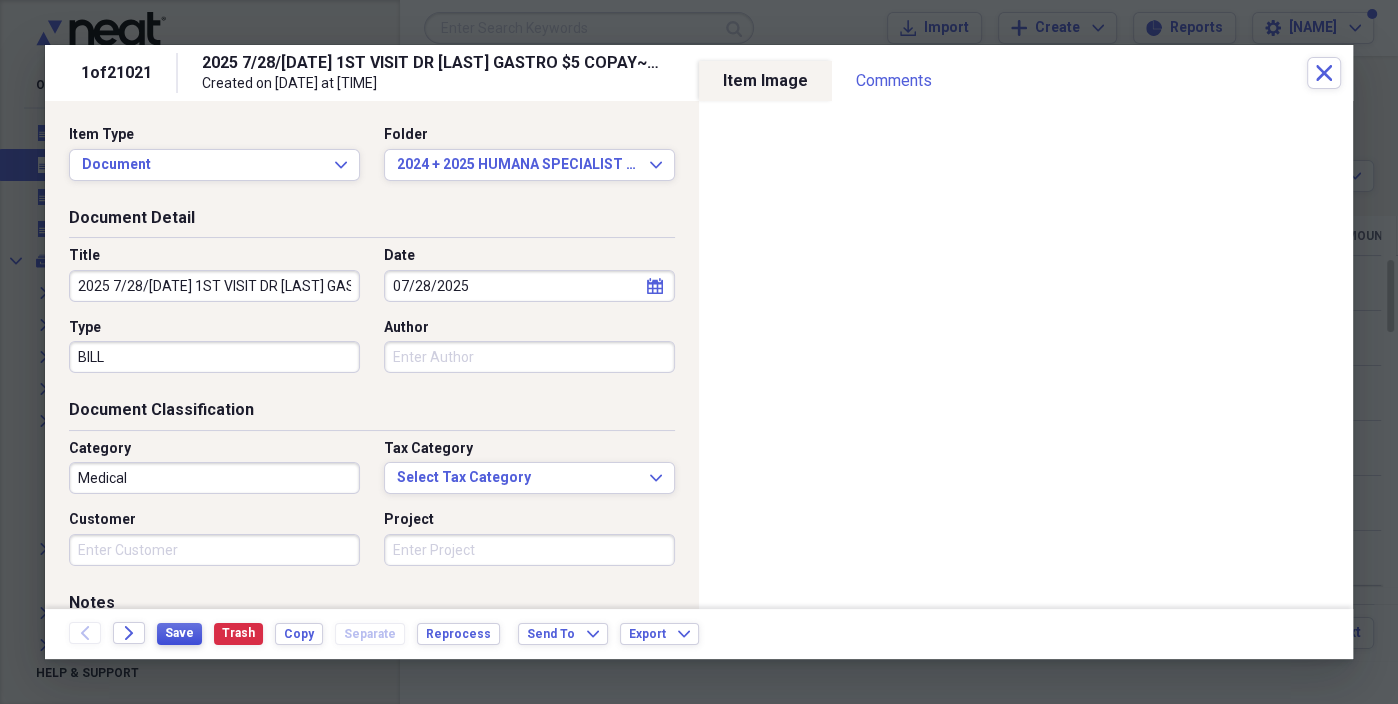 click on "Save" at bounding box center [179, 633] 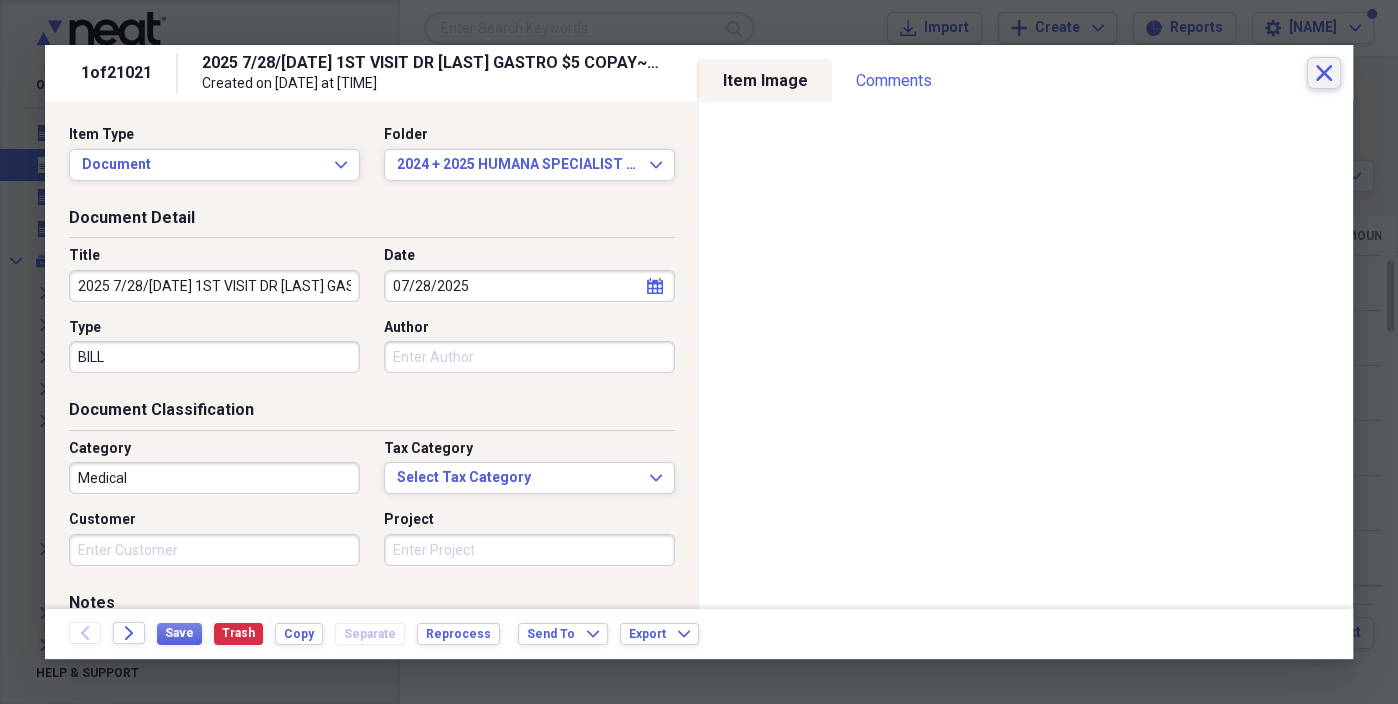click 